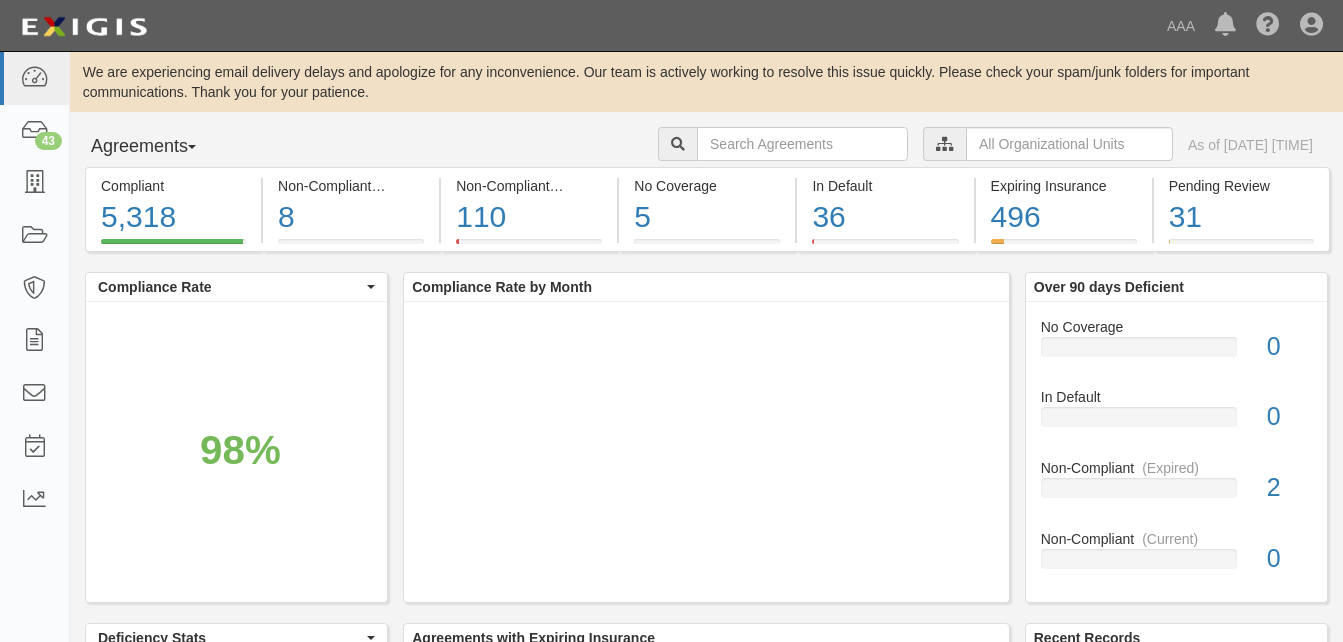 scroll, scrollTop: 0, scrollLeft: 0, axis: both 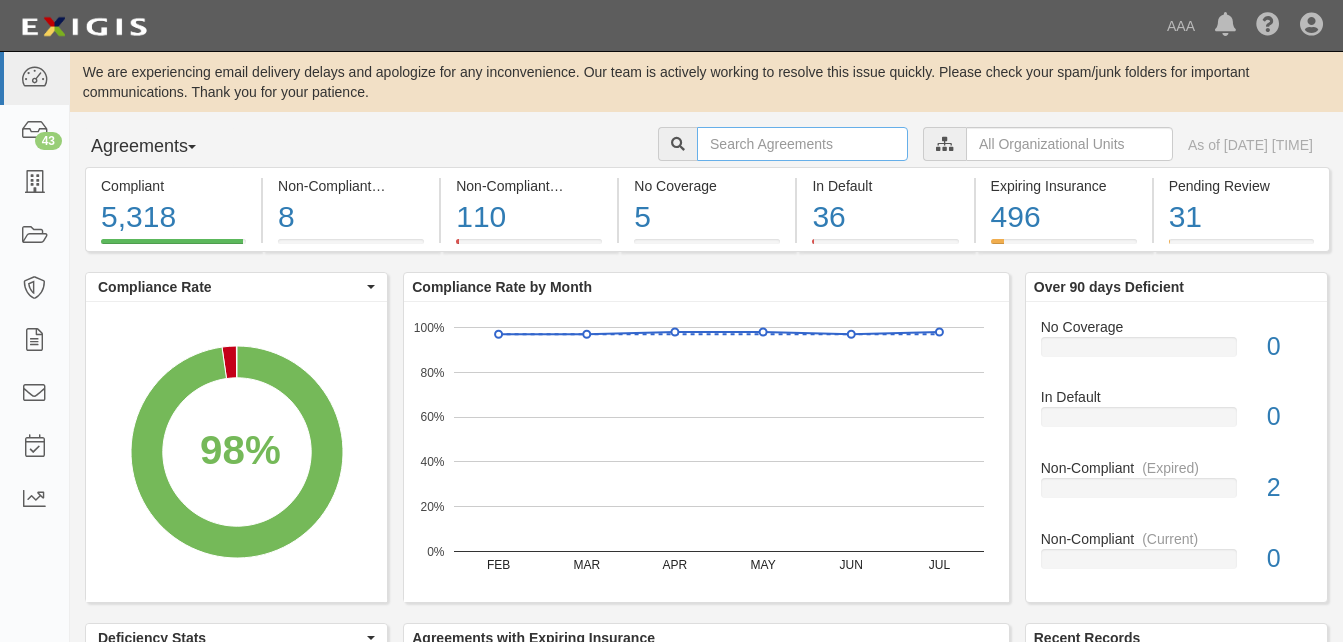 click at bounding box center (802, 144) 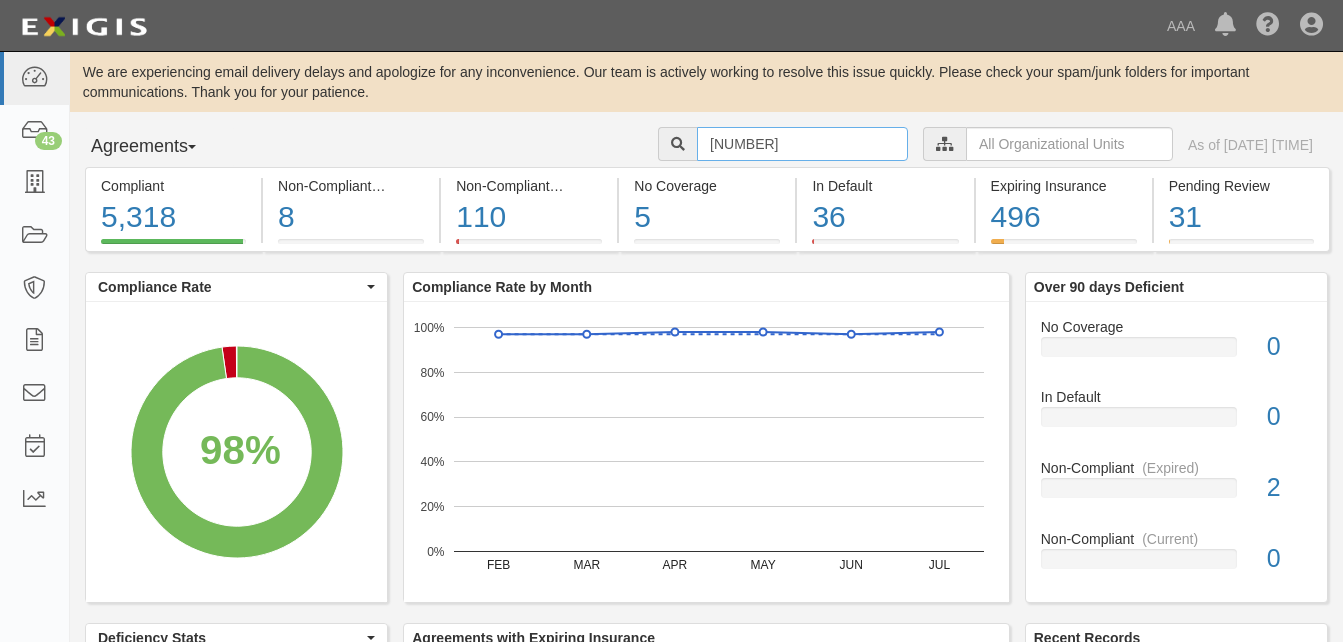 type on "23442" 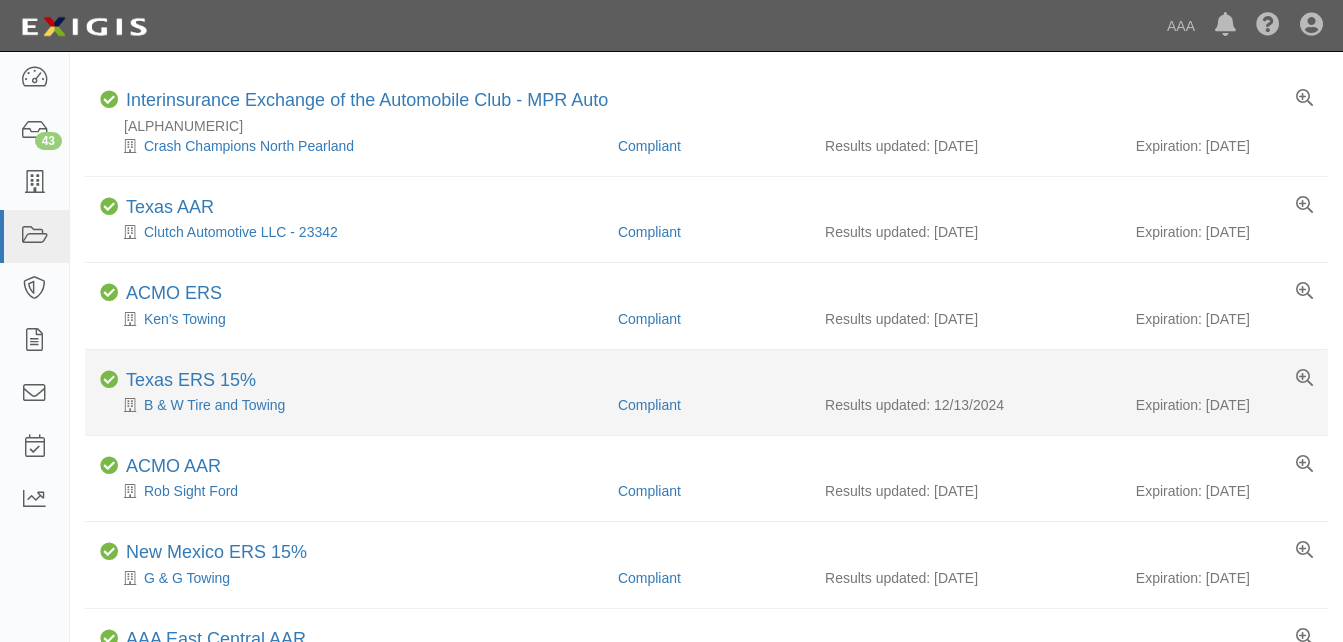 scroll, scrollTop: 0, scrollLeft: 0, axis: both 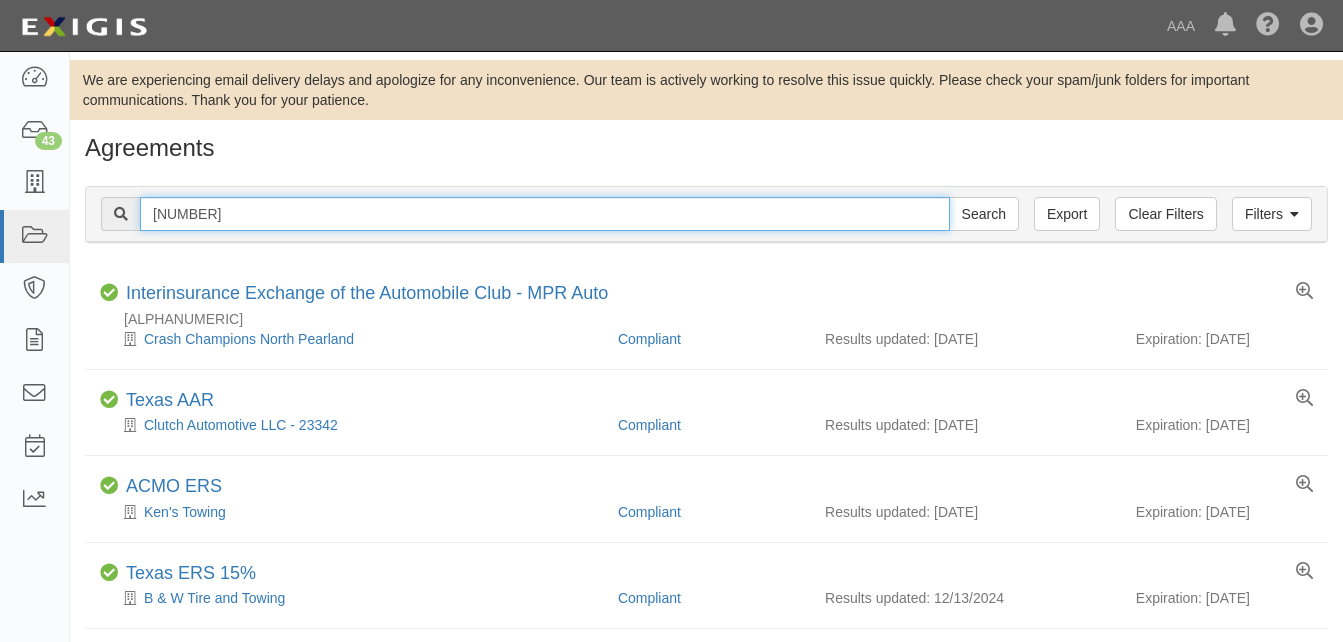 click on "[POSTAL_CODE]" at bounding box center (545, 214) 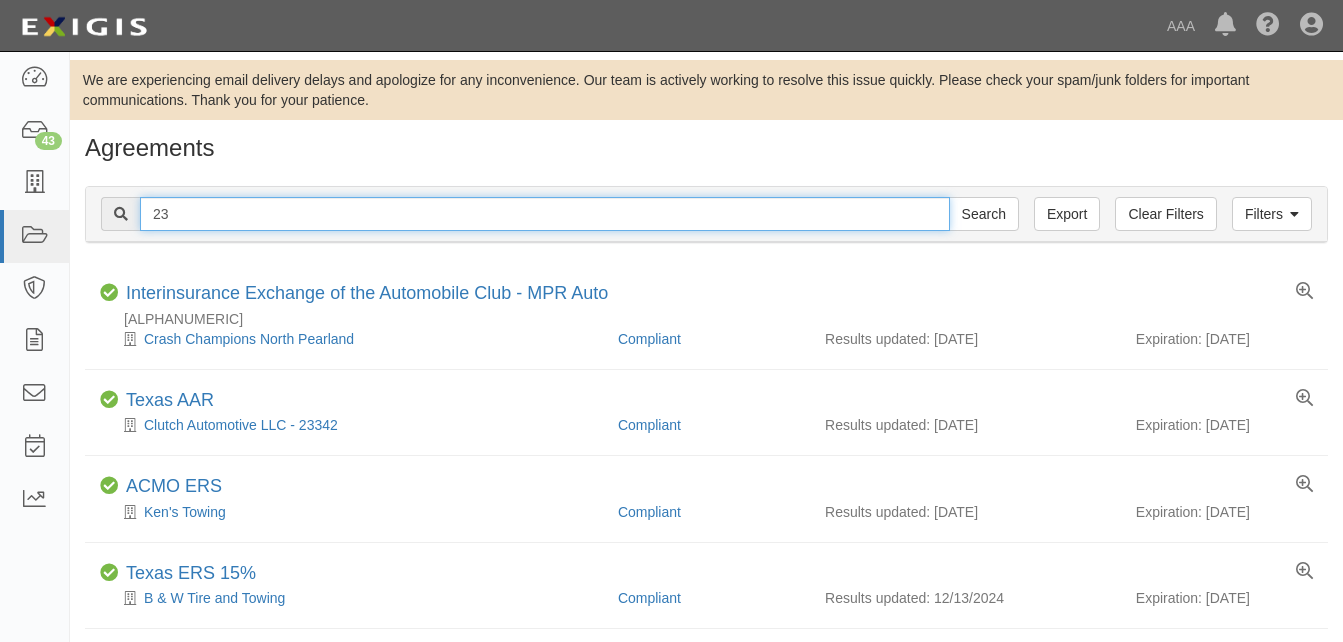 type on "2" 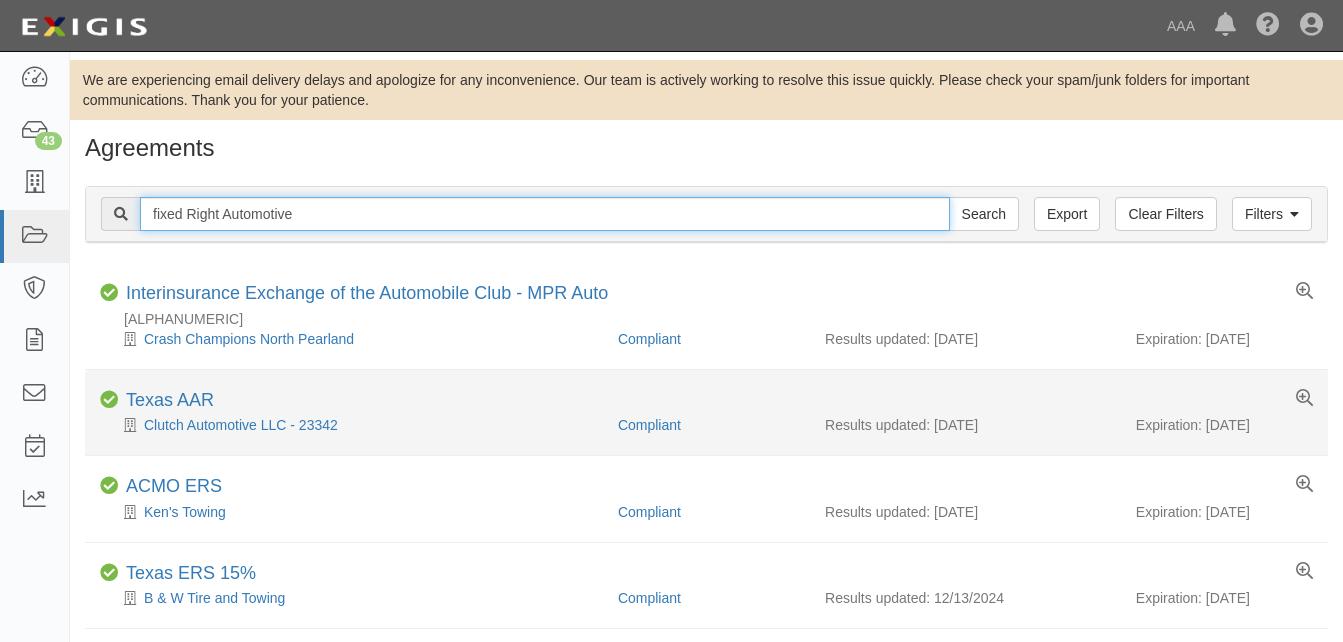 type on "fixed Right Automotive" 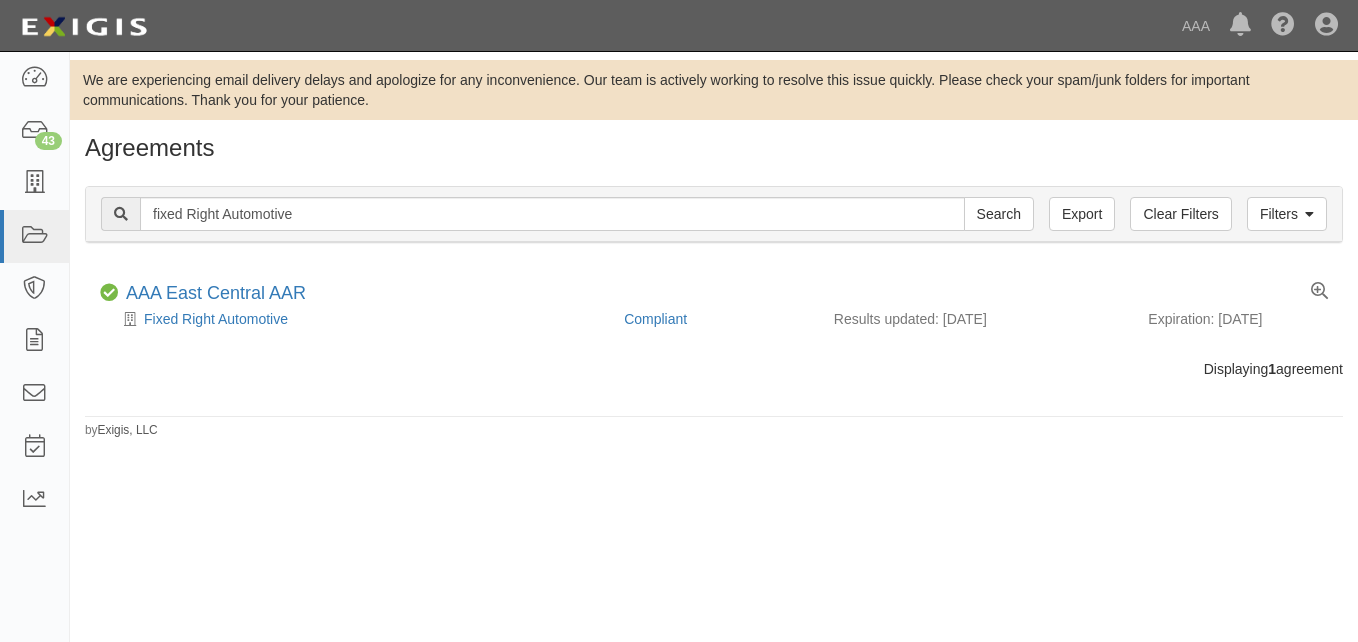 scroll, scrollTop: 0, scrollLeft: 0, axis: both 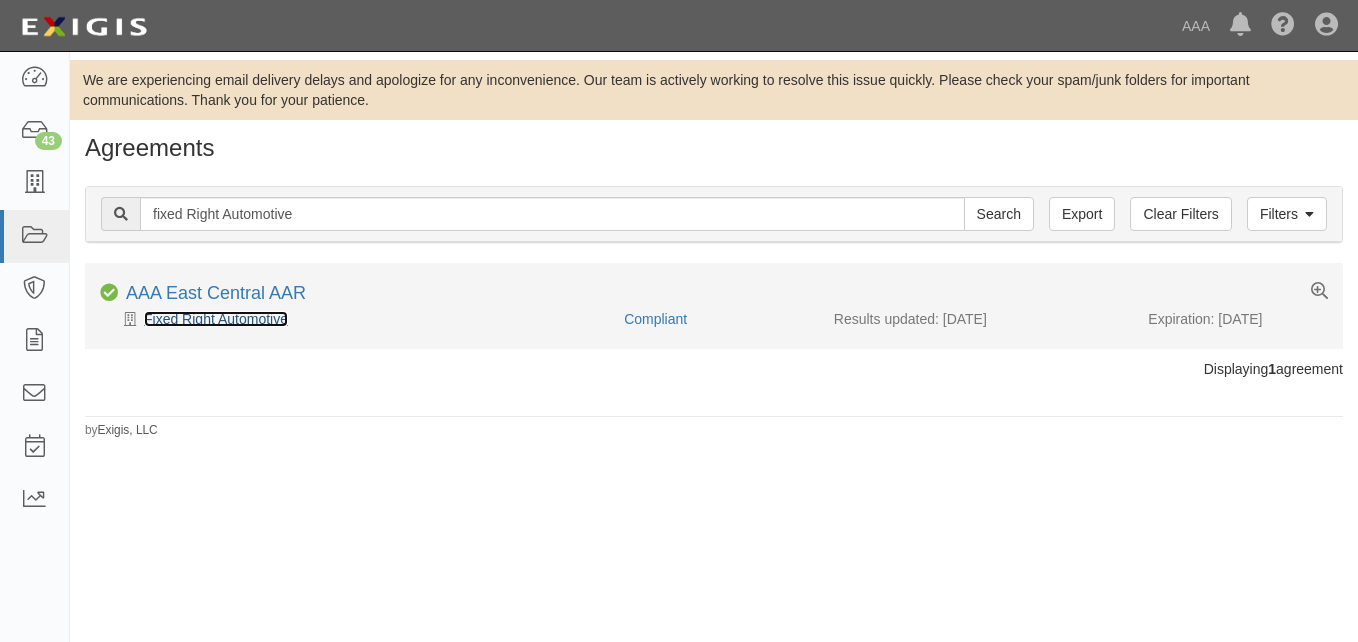 click on "Fixed Right Automotive" at bounding box center (216, 319) 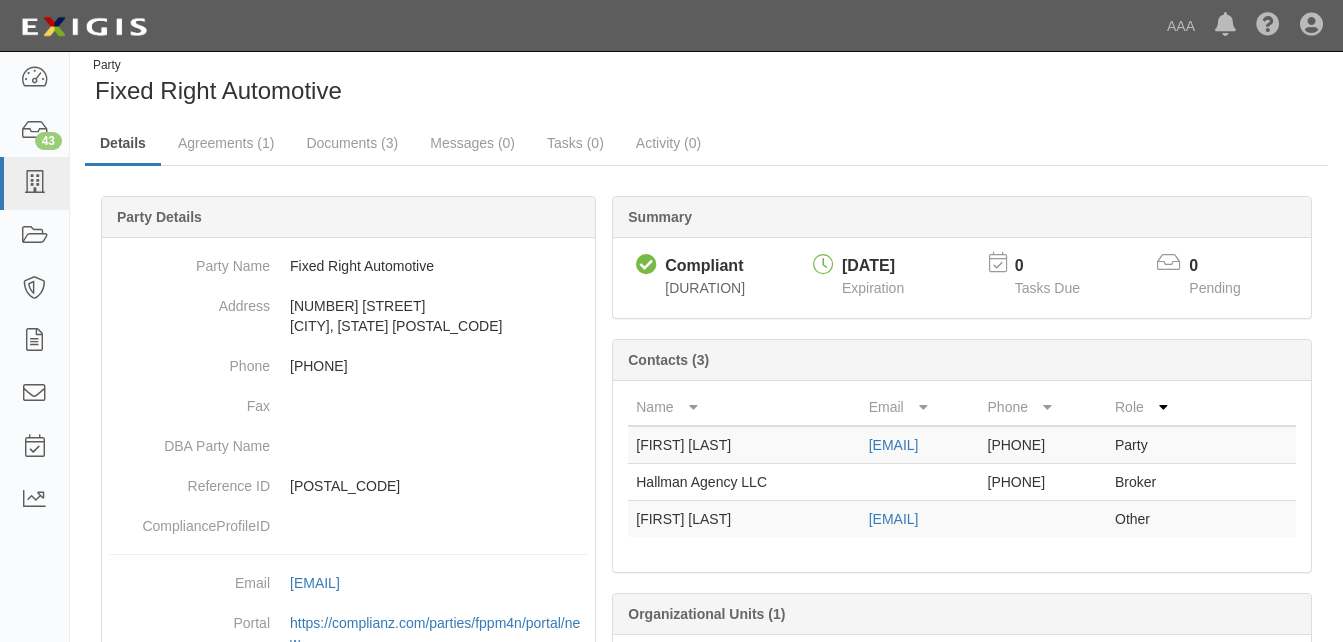 scroll, scrollTop: 0, scrollLeft: 0, axis: both 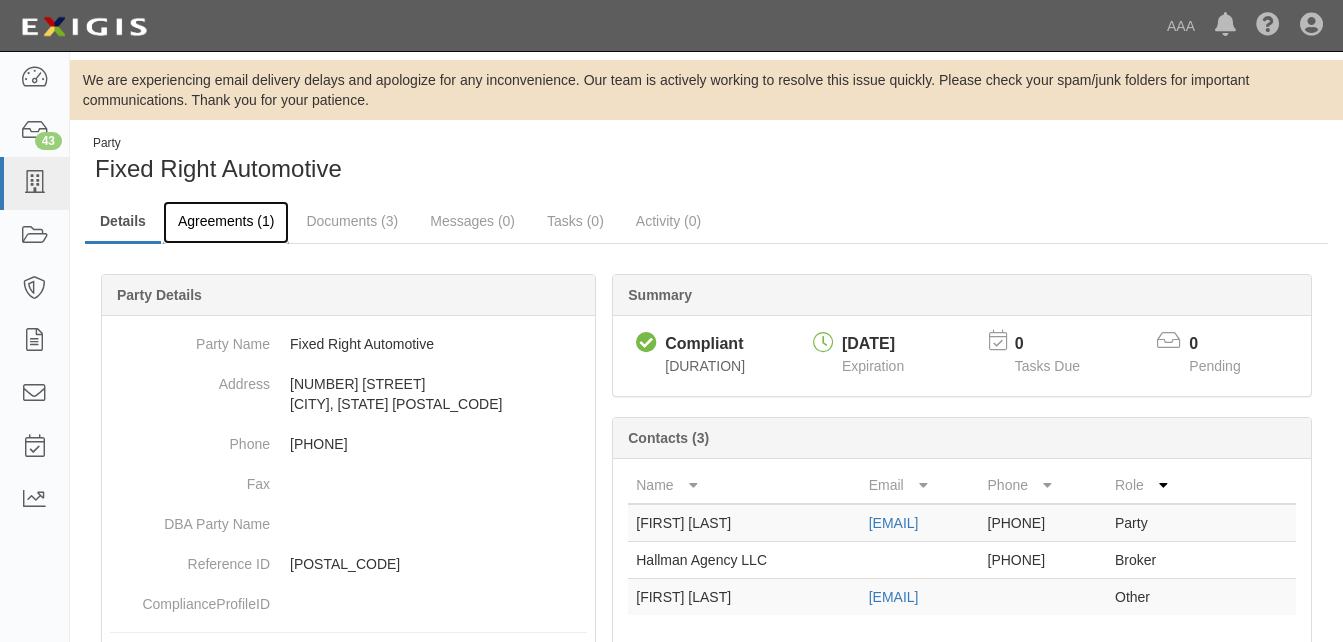 click on "Agreements (1)" at bounding box center [226, 222] 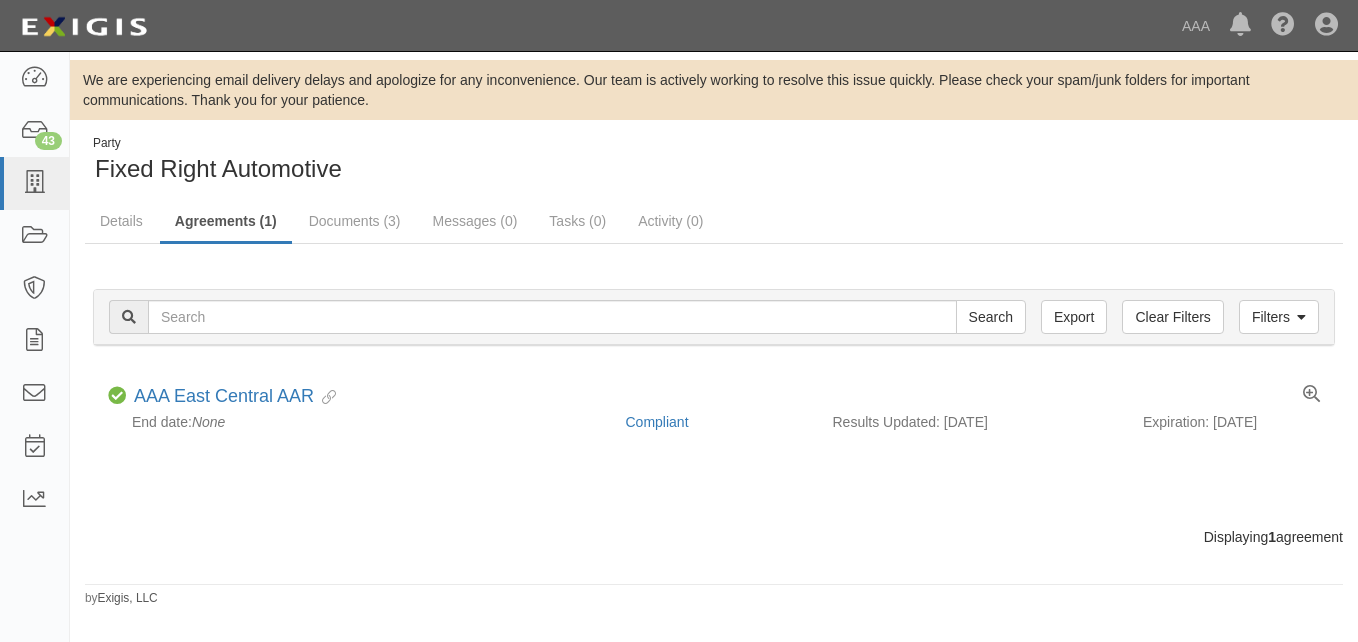 scroll, scrollTop: 0, scrollLeft: 0, axis: both 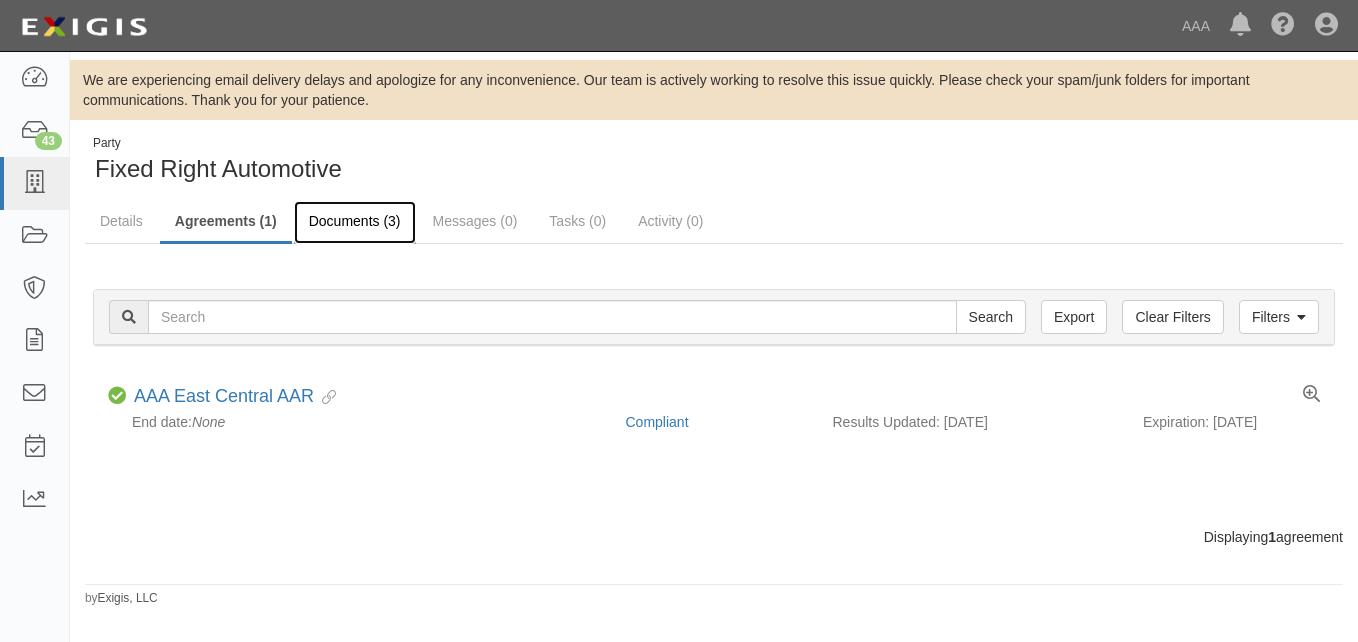click on "Documents (3)" at bounding box center (355, 222) 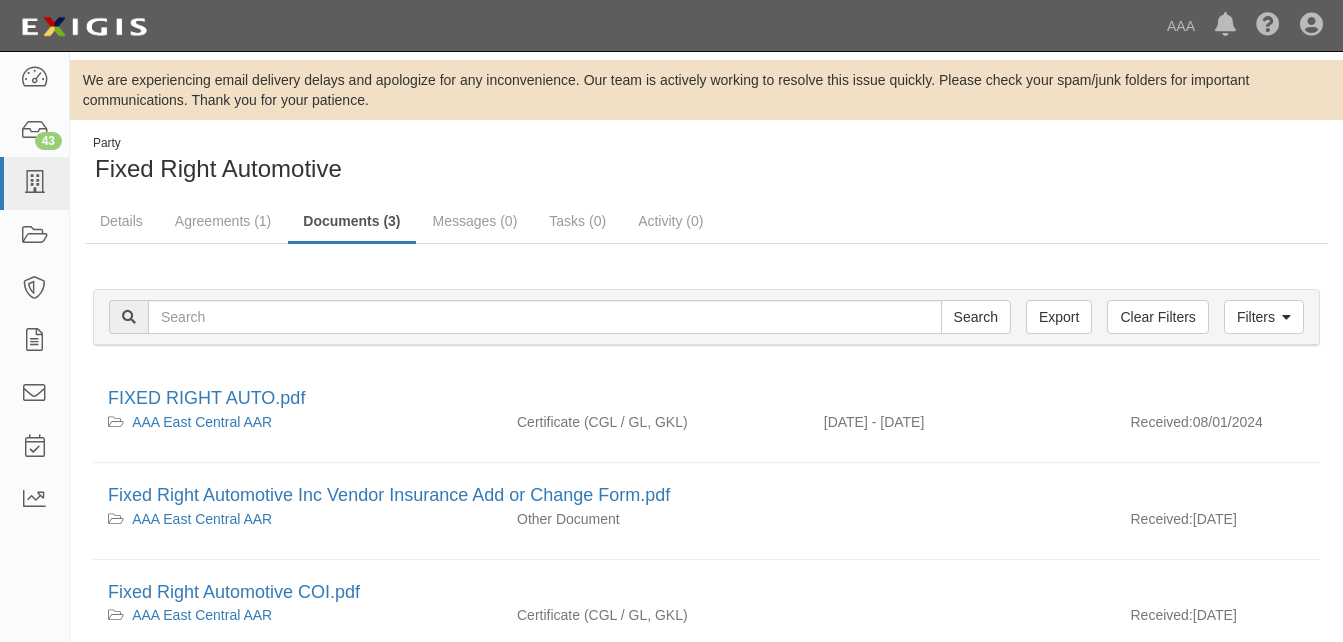 scroll, scrollTop: 0, scrollLeft: 0, axis: both 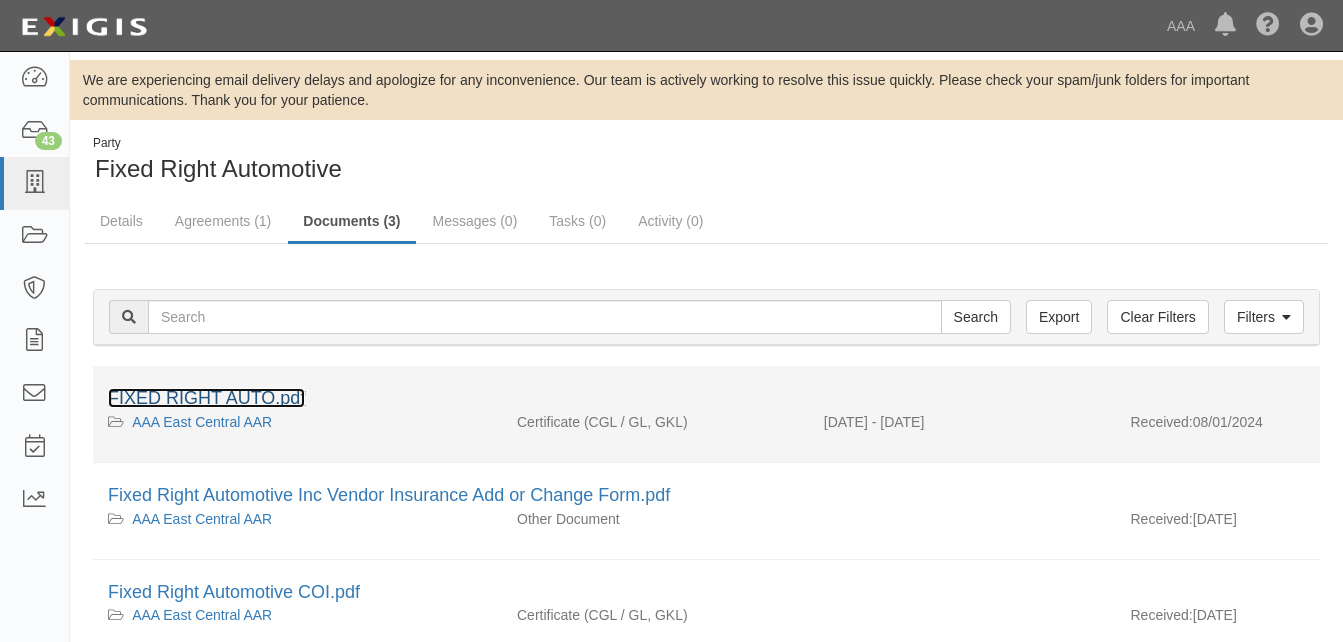 drag, startPoint x: 200, startPoint y: 397, endPoint x: 217, endPoint y: 400, distance: 17.262676 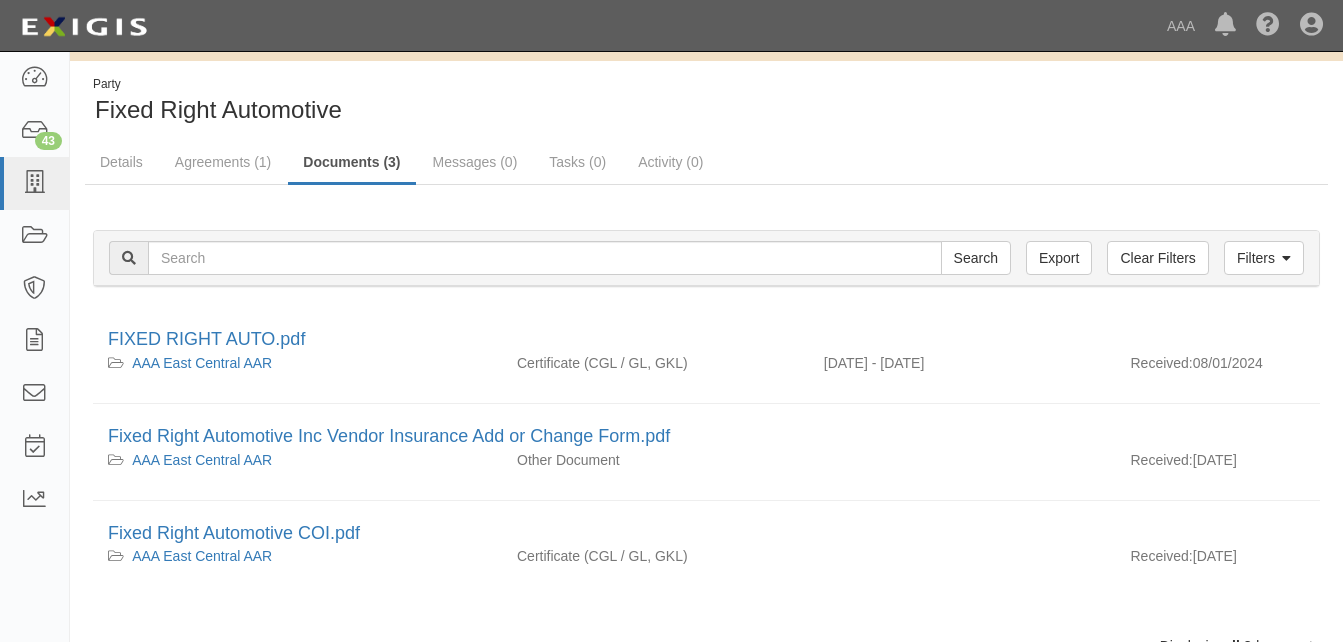 scroll, scrollTop: 0, scrollLeft: 0, axis: both 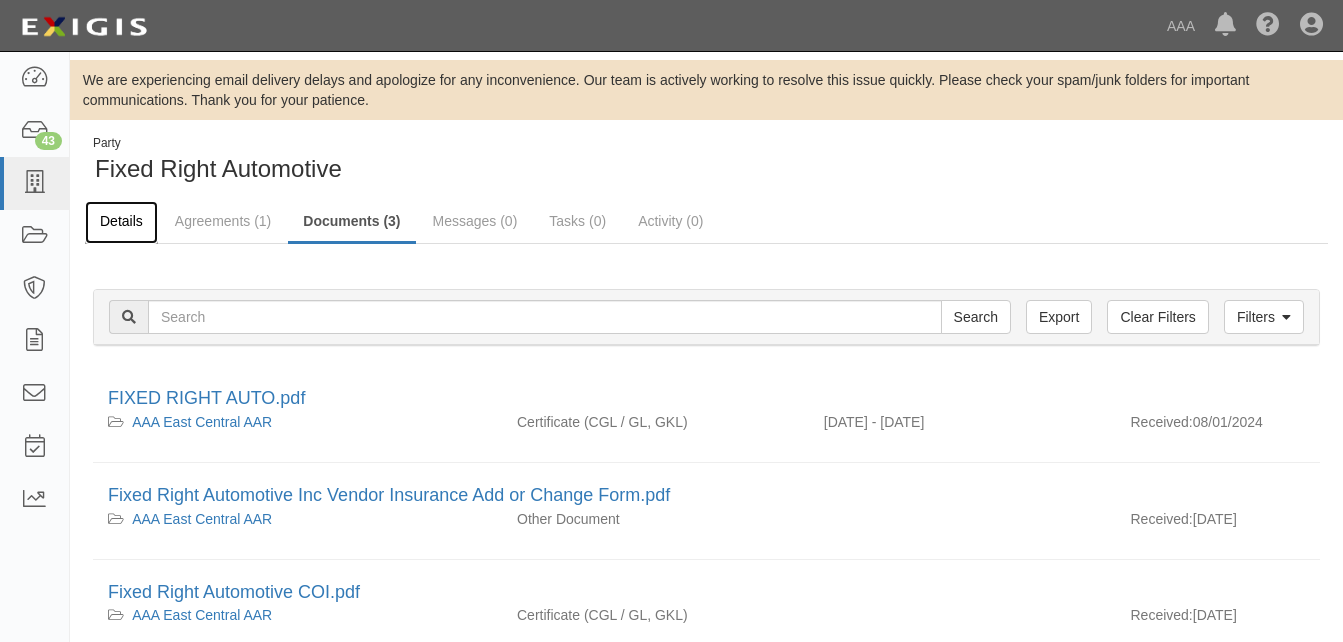 click on "Details" at bounding box center [121, 222] 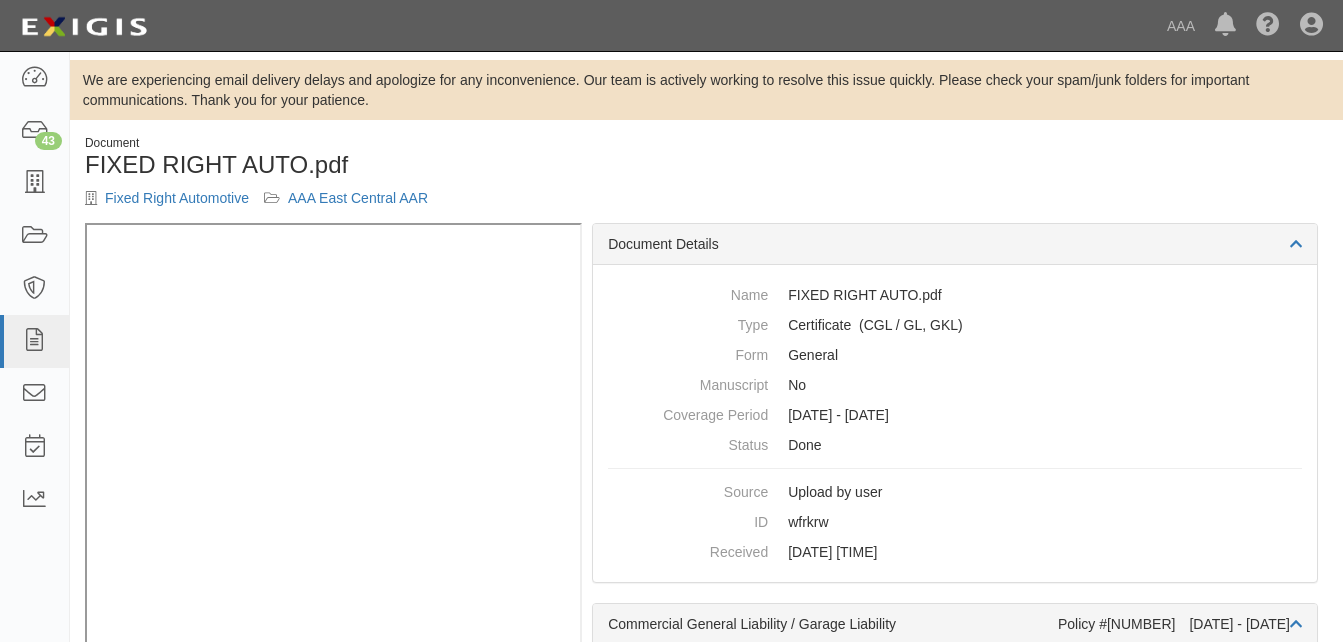 scroll, scrollTop: 0, scrollLeft: 0, axis: both 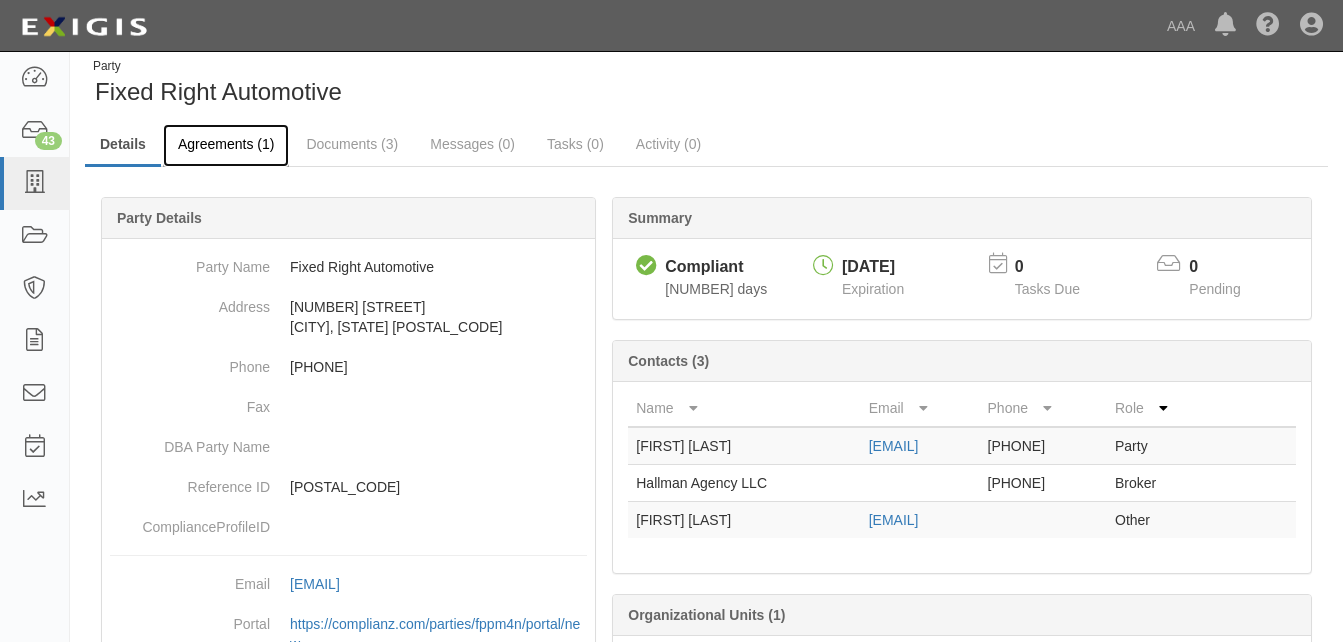 click on "Agreements (1)" at bounding box center [226, 145] 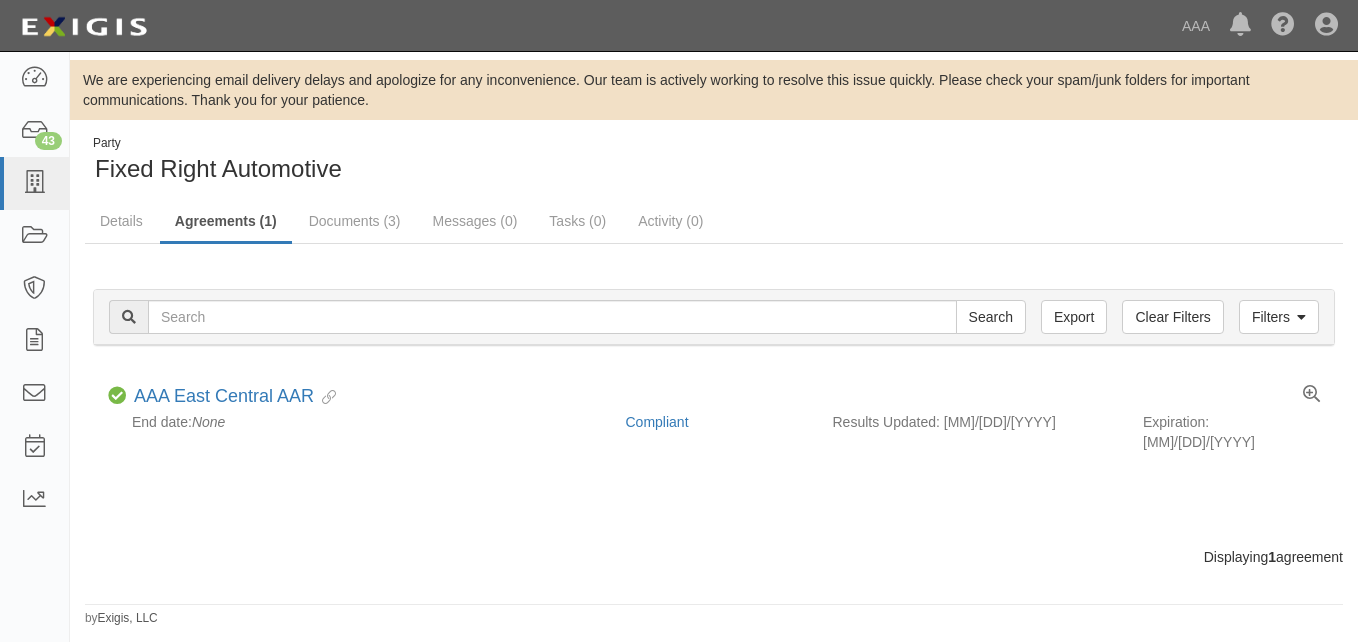 scroll, scrollTop: 0, scrollLeft: 0, axis: both 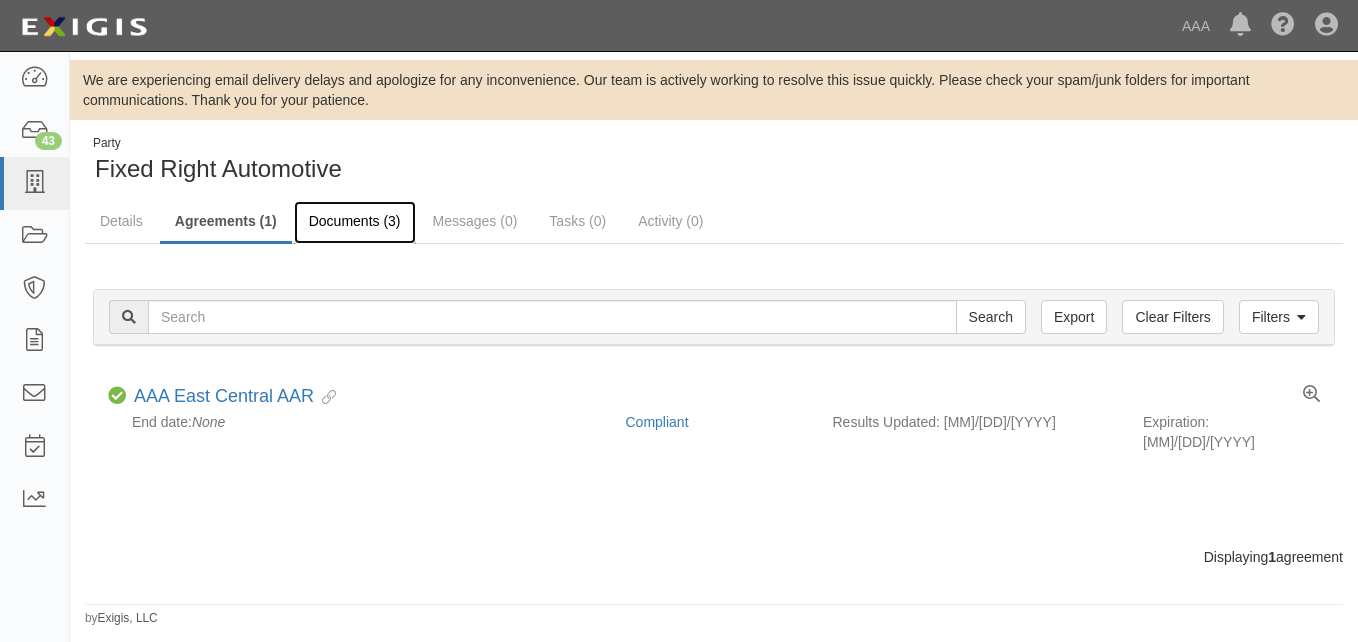 click on "Documents (3)" at bounding box center (355, 222) 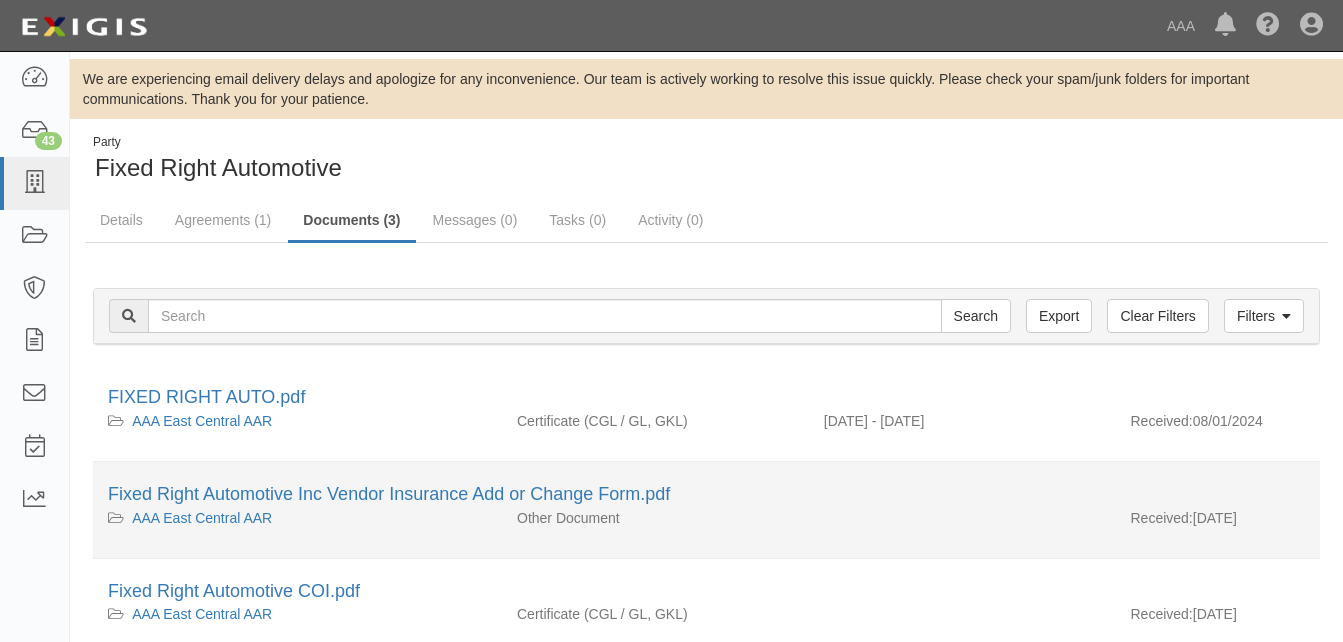 scroll, scrollTop: 0, scrollLeft: 0, axis: both 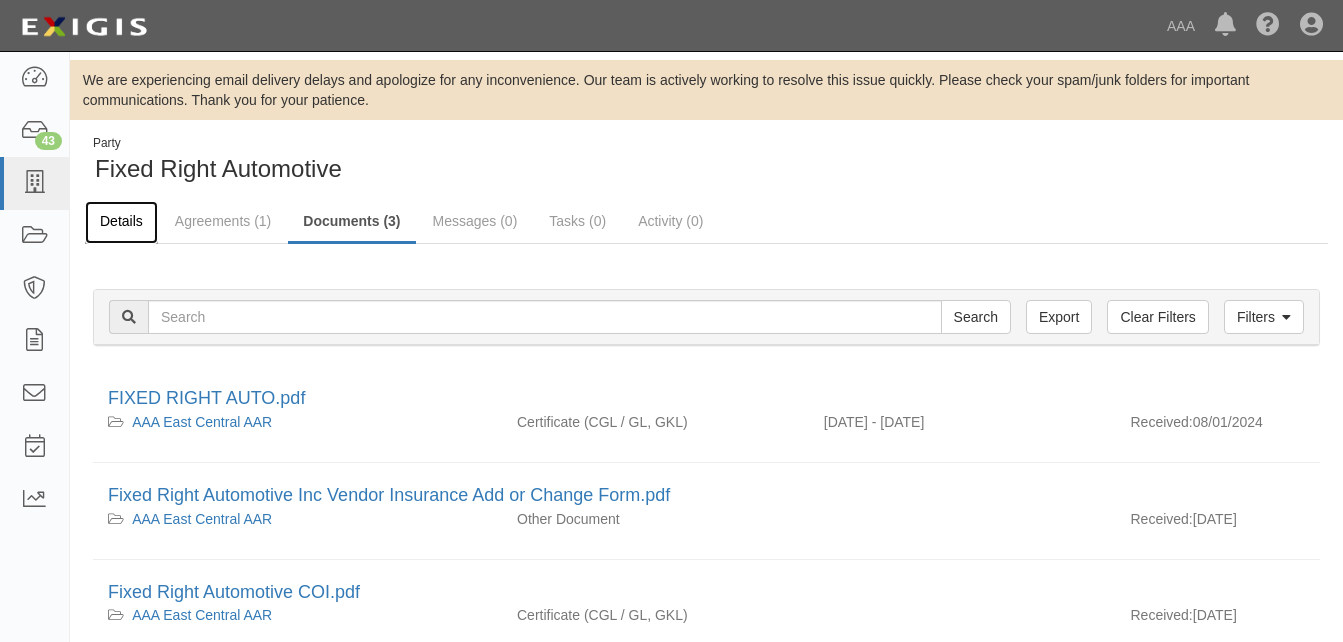 click on "Details" at bounding box center (121, 222) 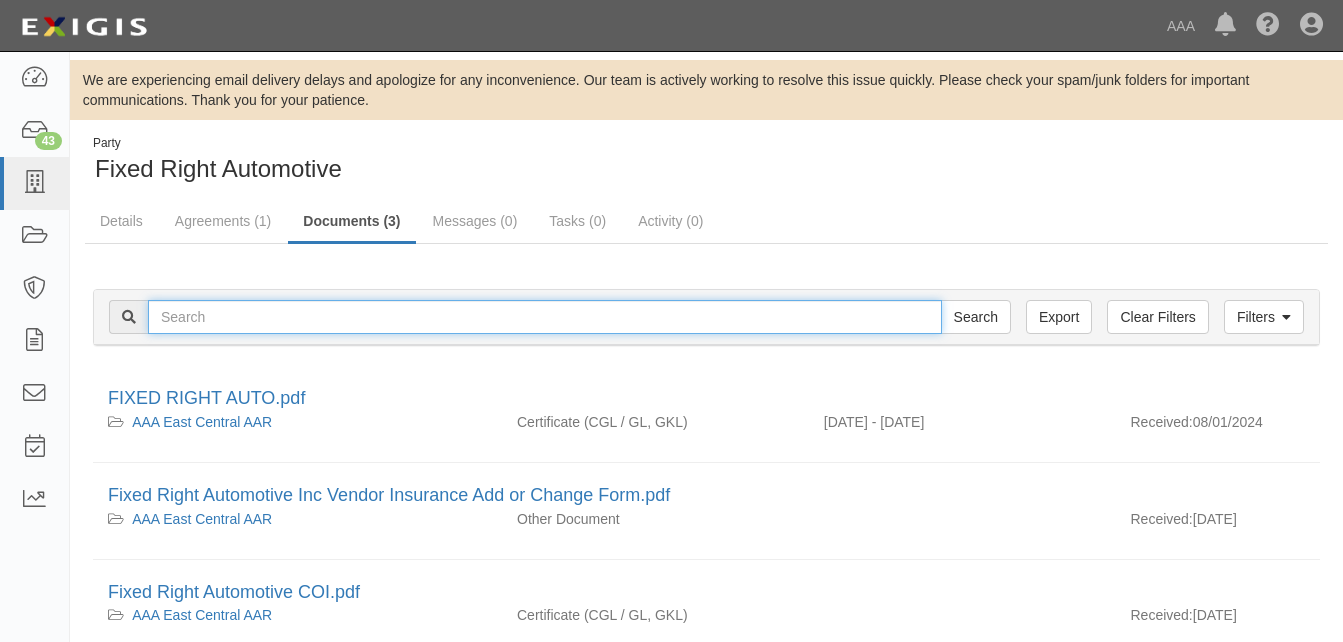 click at bounding box center [545, 317] 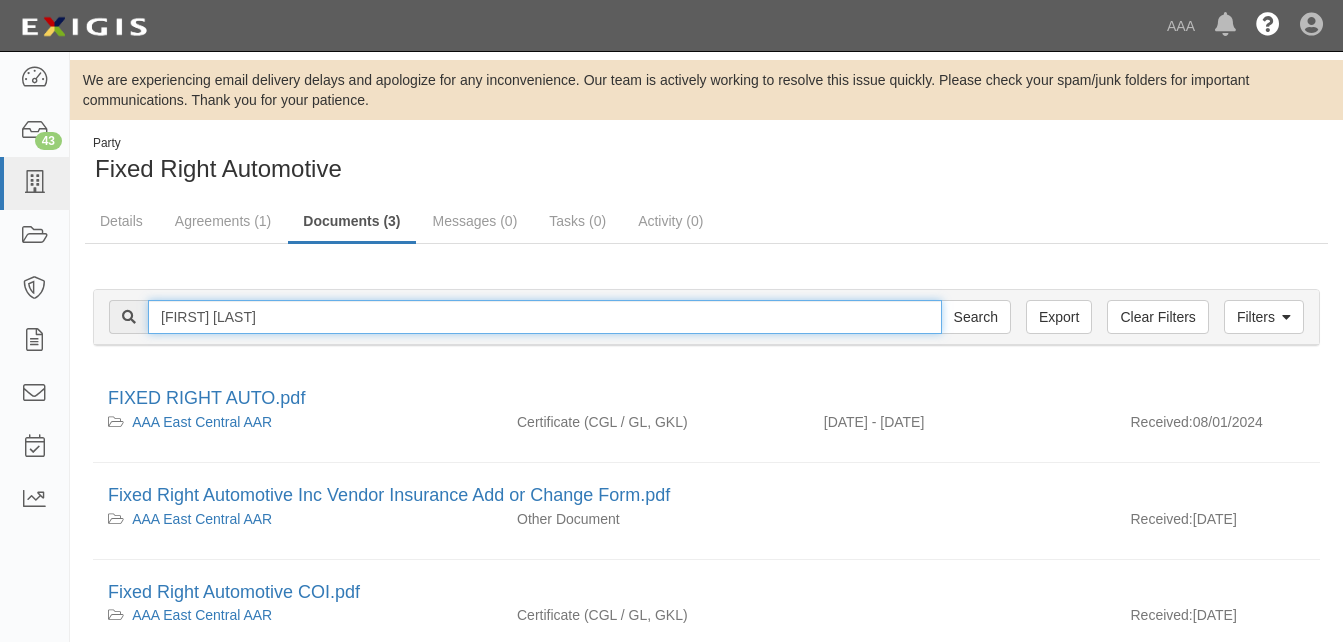 type on "Richey Goodyear" 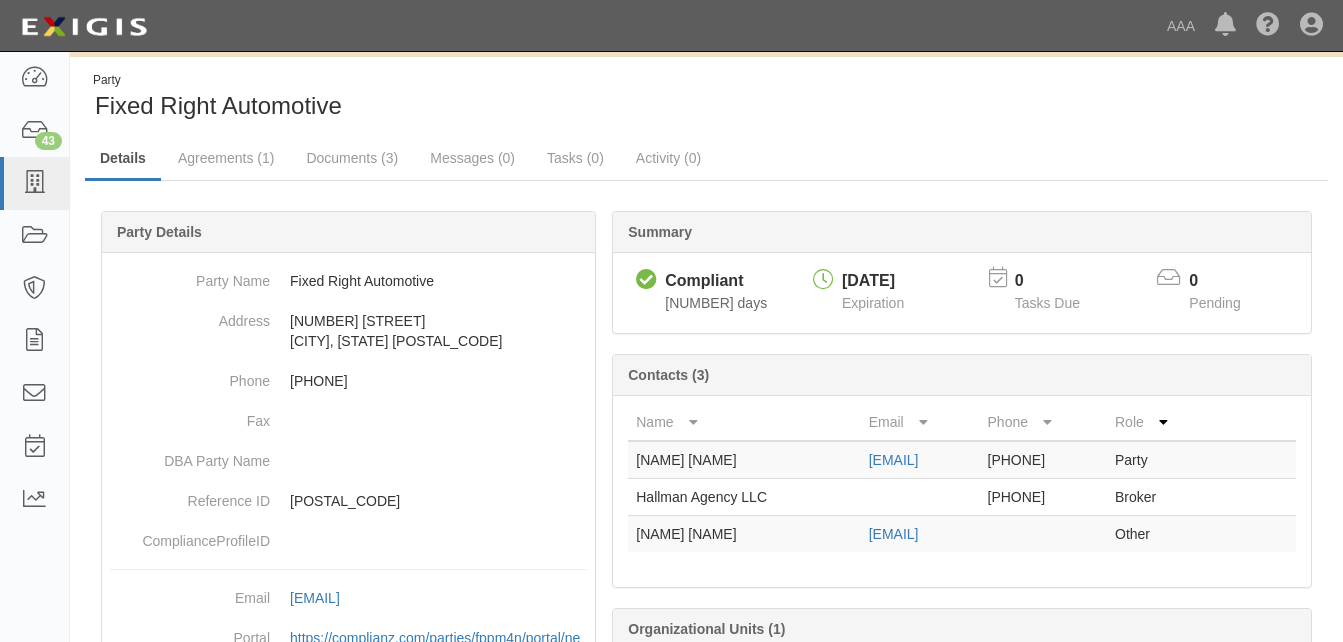 scroll, scrollTop: 0, scrollLeft: 0, axis: both 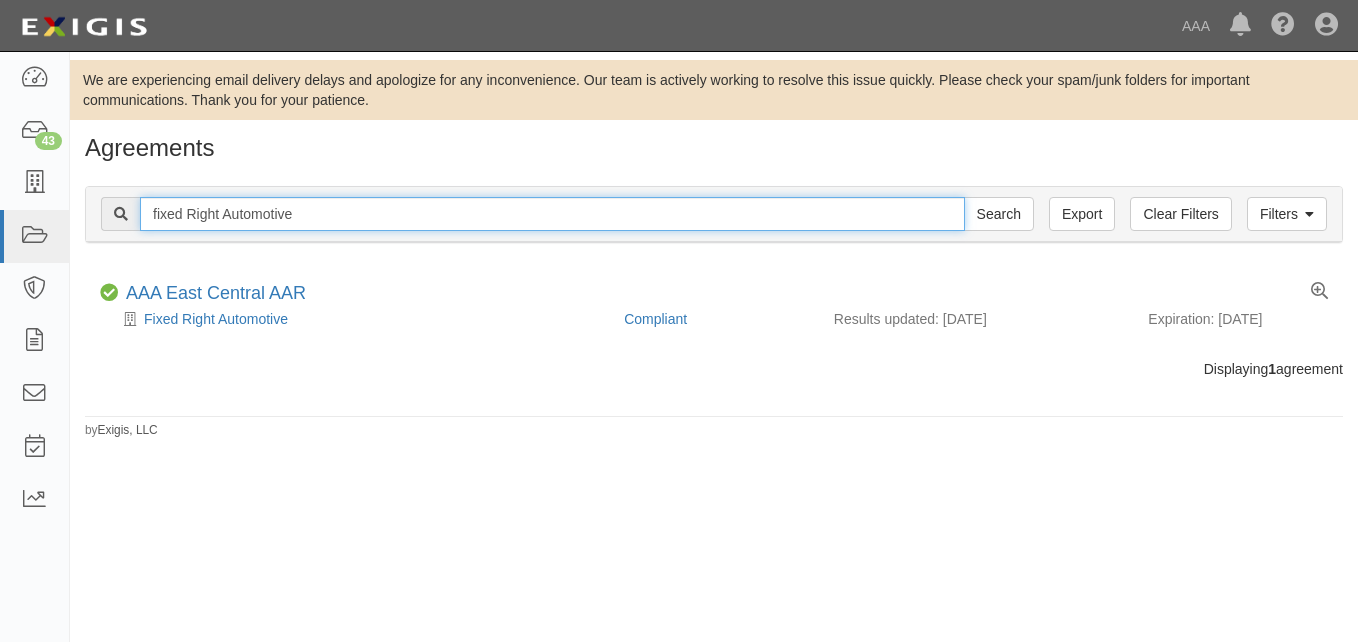 click on "fixed Right Automotive" at bounding box center (552, 214) 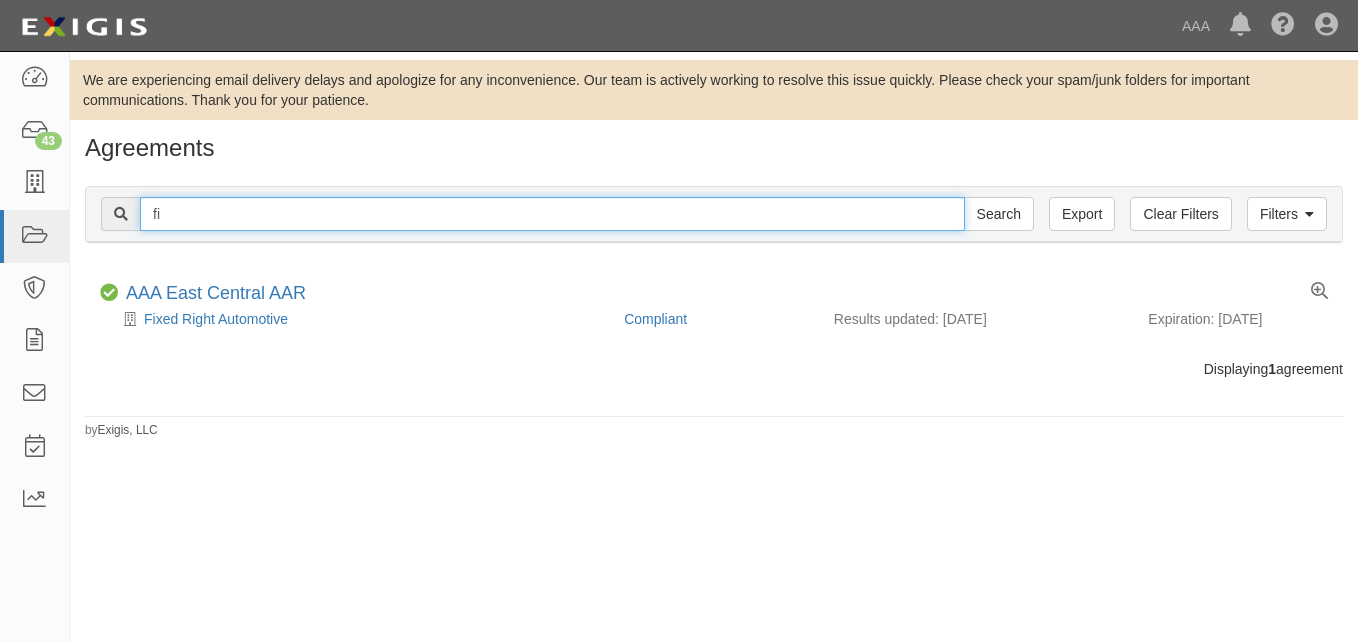 type on "f" 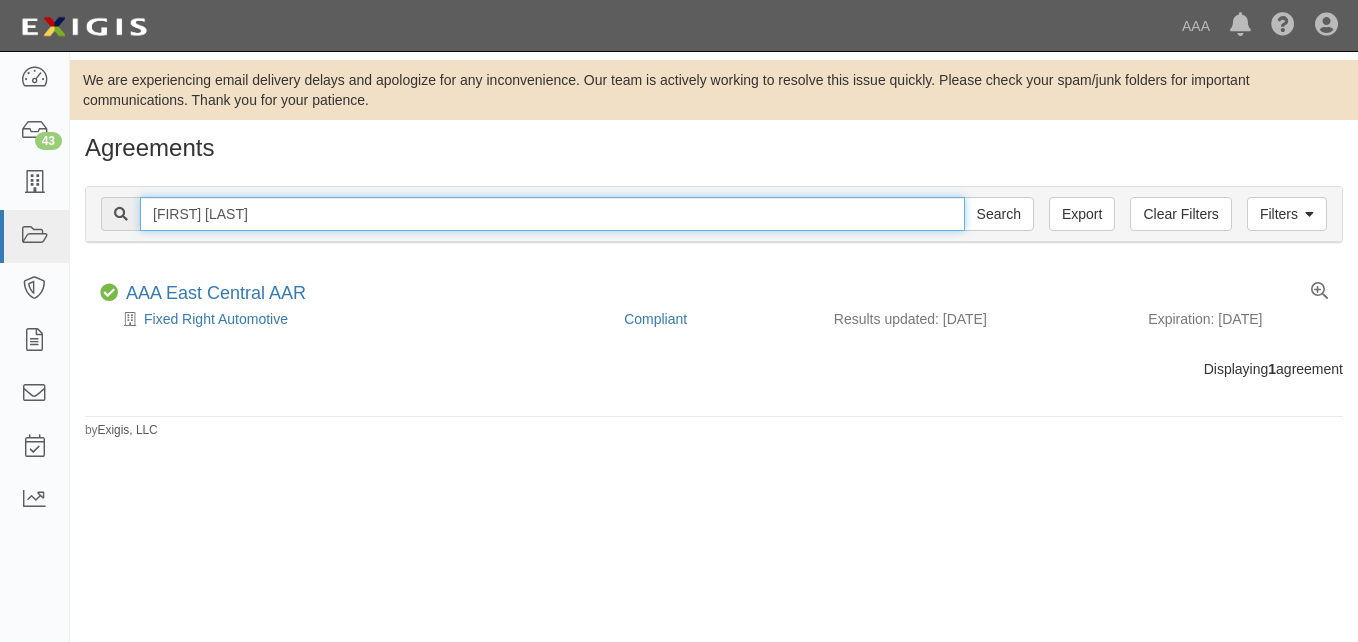 type on "[FIRST] [LAST]" 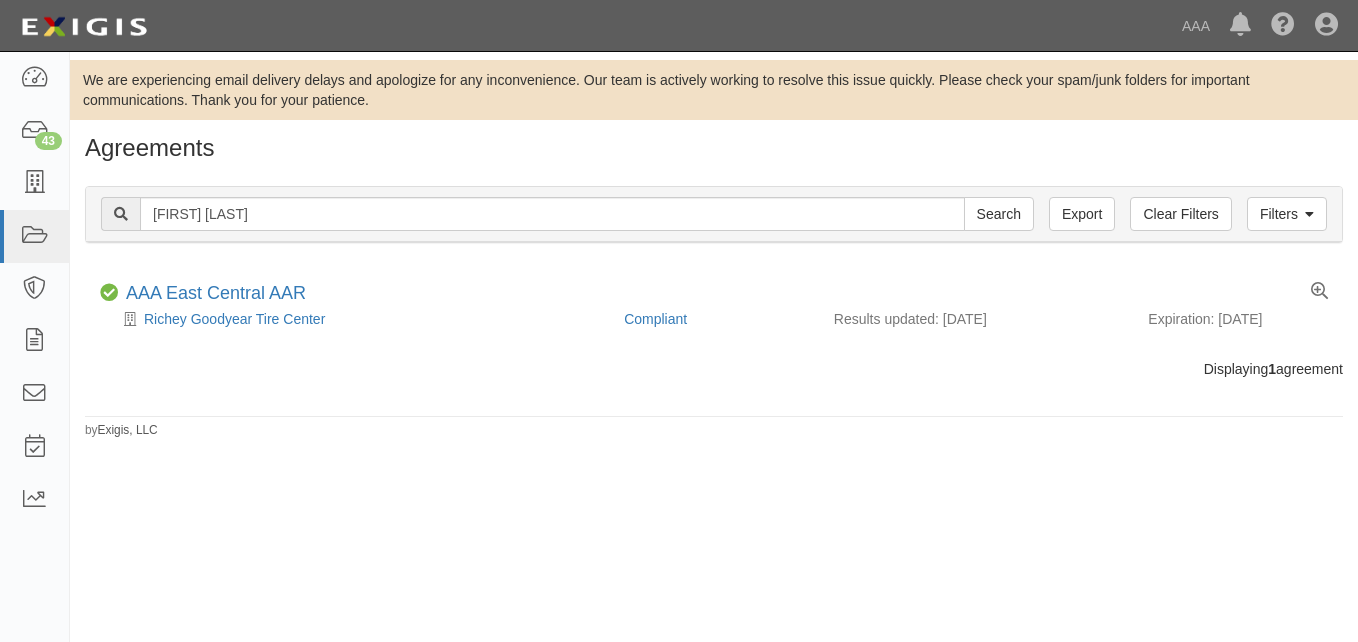 scroll, scrollTop: 0, scrollLeft: 0, axis: both 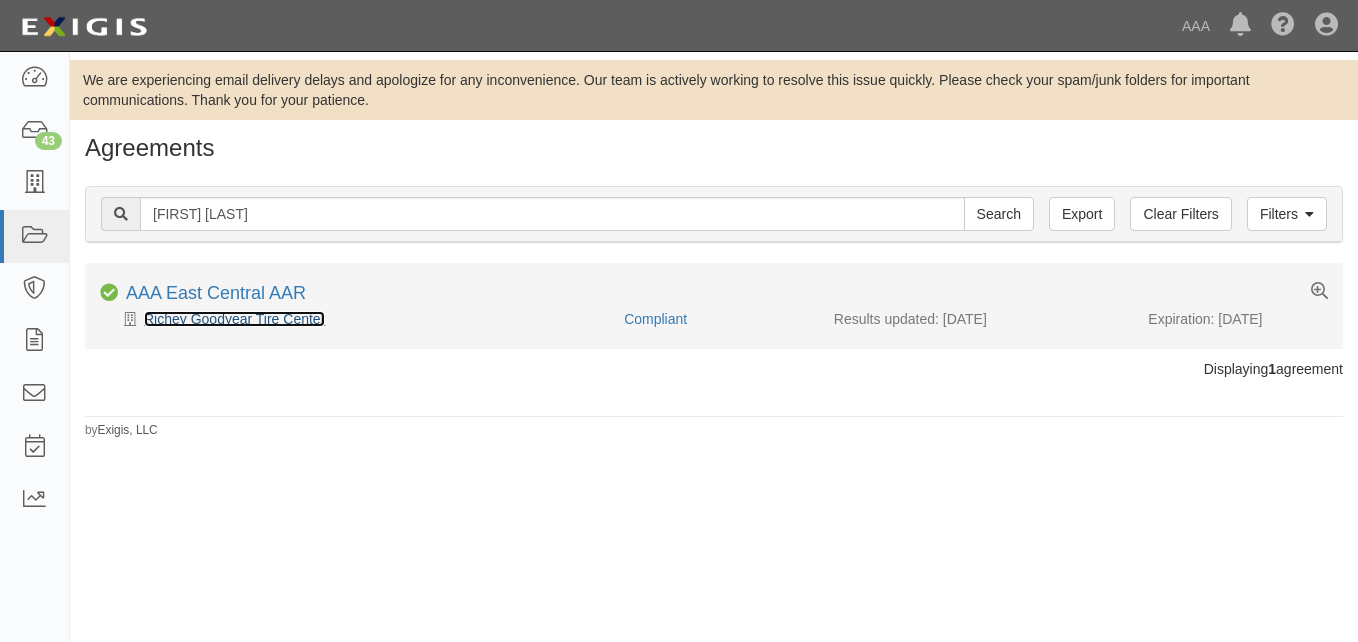 click on "Richey Goodyear Tire Center" at bounding box center (234, 319) 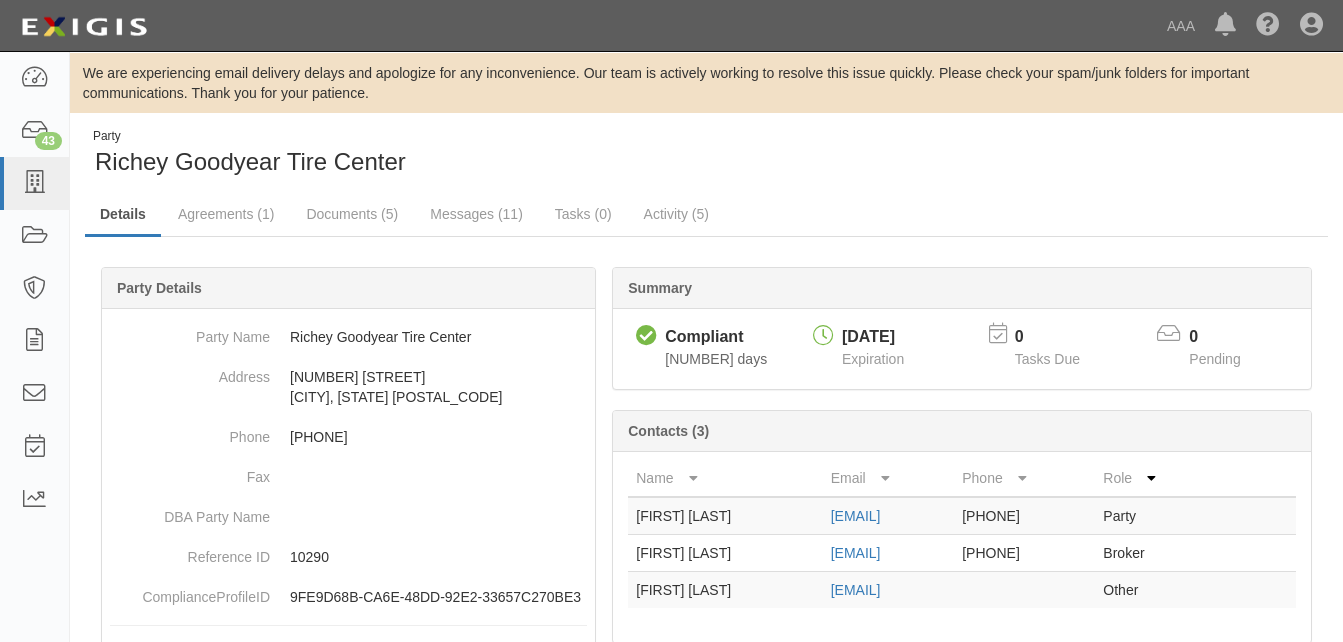 scroll, scrollTop: 0, scrollLeft: 0, axis: both 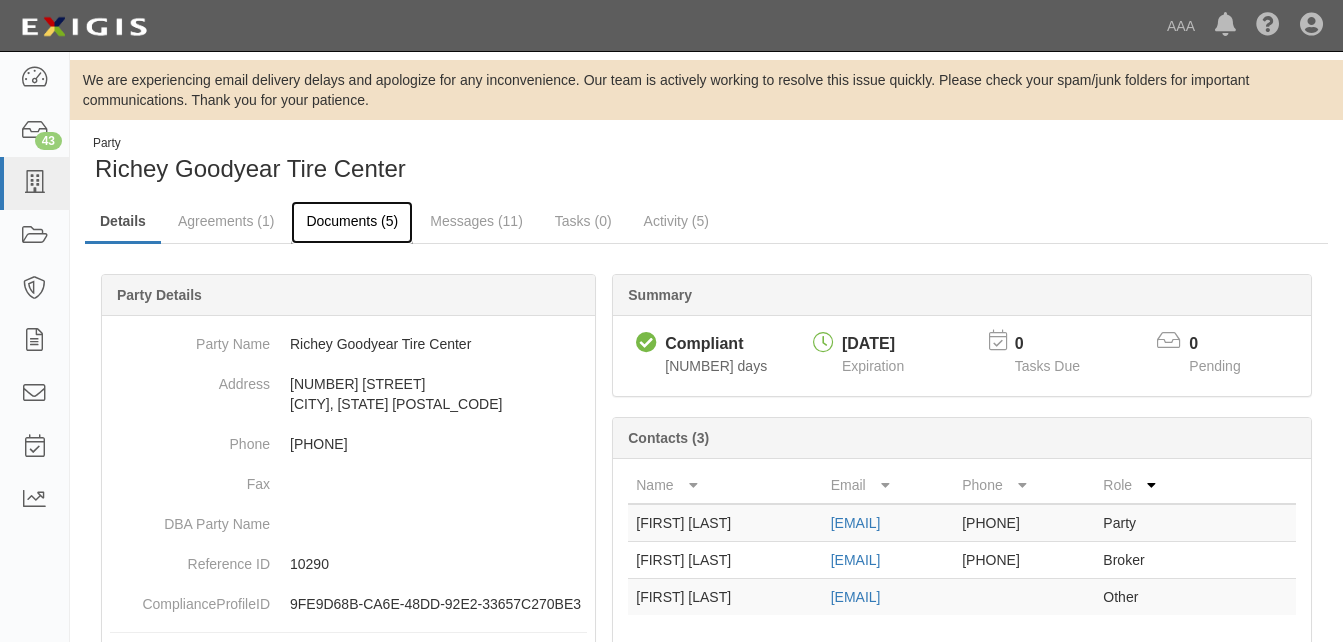 click on "Documents (5)" at bounding box center [352, 222] 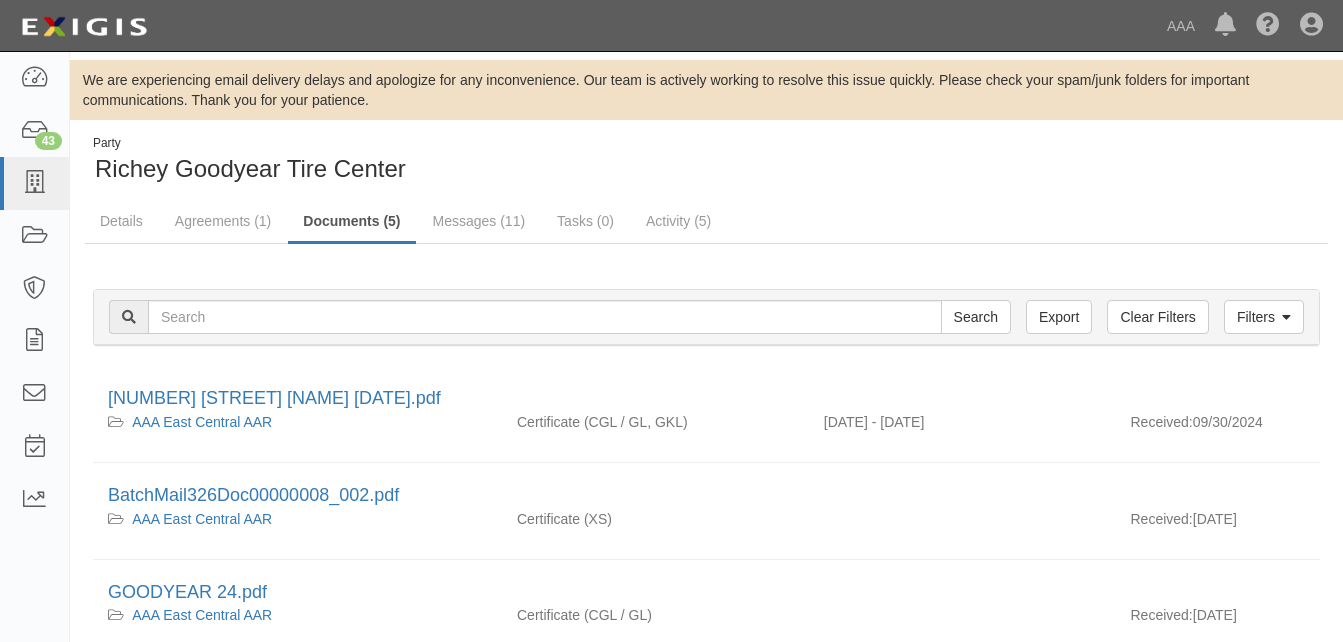 scroll, scrollTop: 0, scrollLeft: 0, axis: both 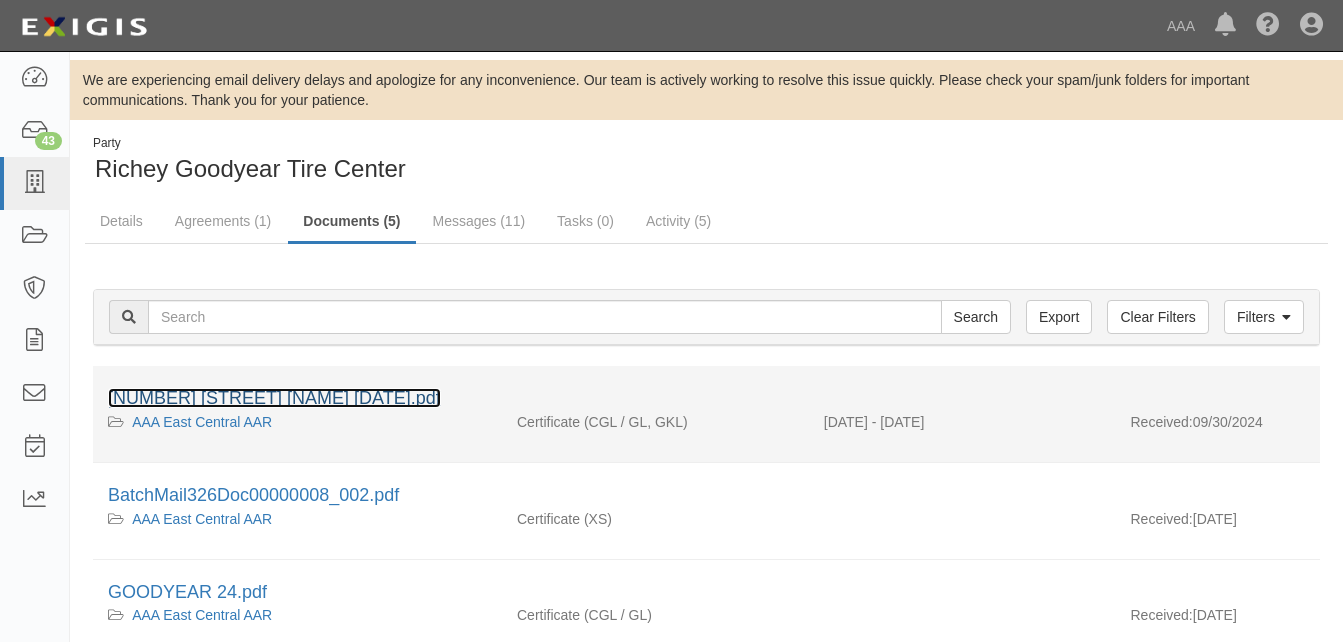 drag, startPoint x: 290, startPoint y: 395, endPoint x: 308, endPoint y: 399, distance: 18.439089 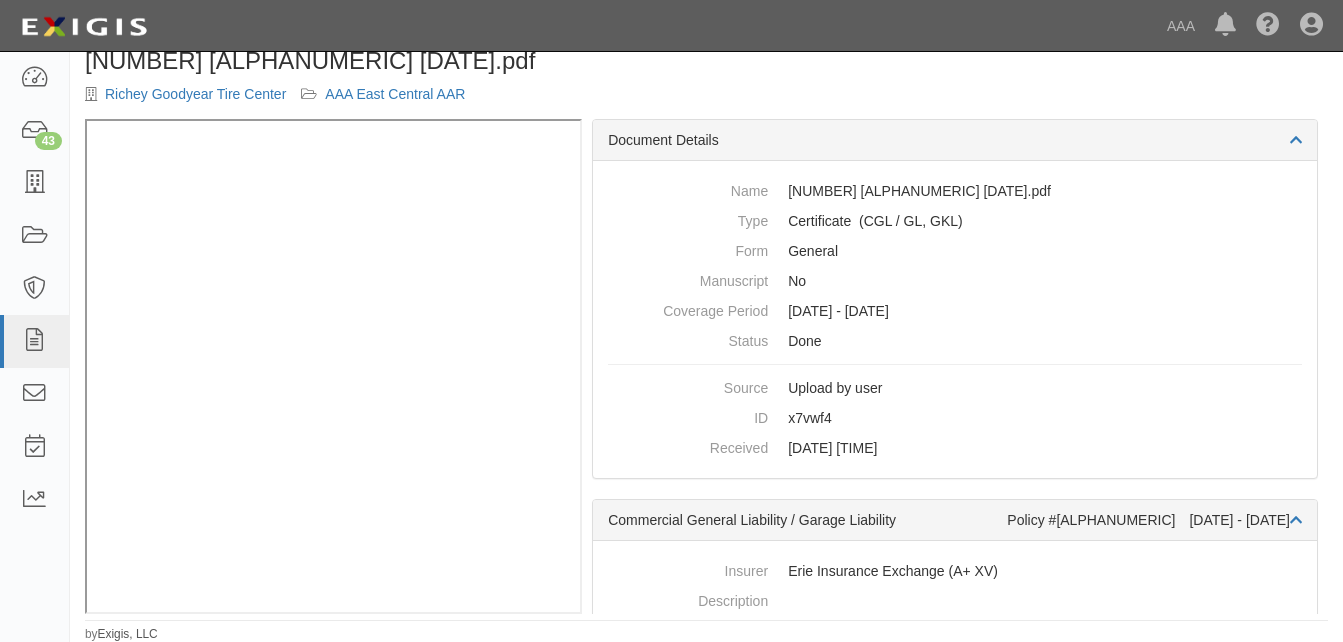scroll, scrollTop: 105, scrollLeft: 0, axis: vertical 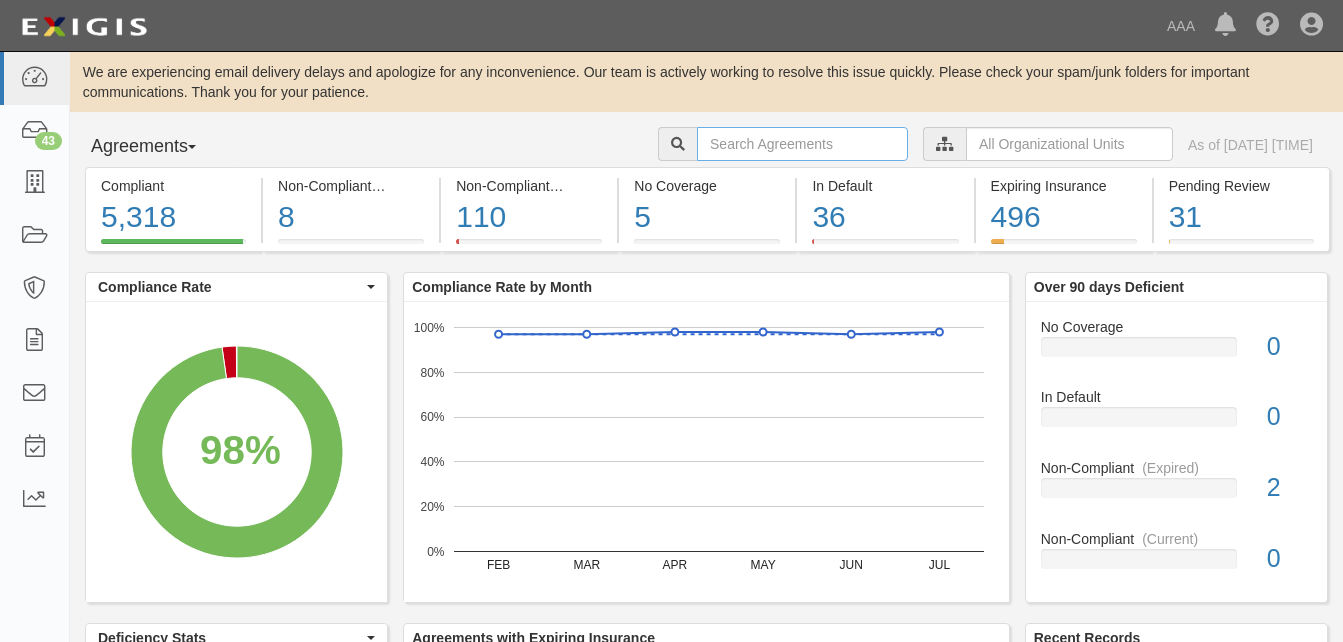 click at bounding box center (802, 144) 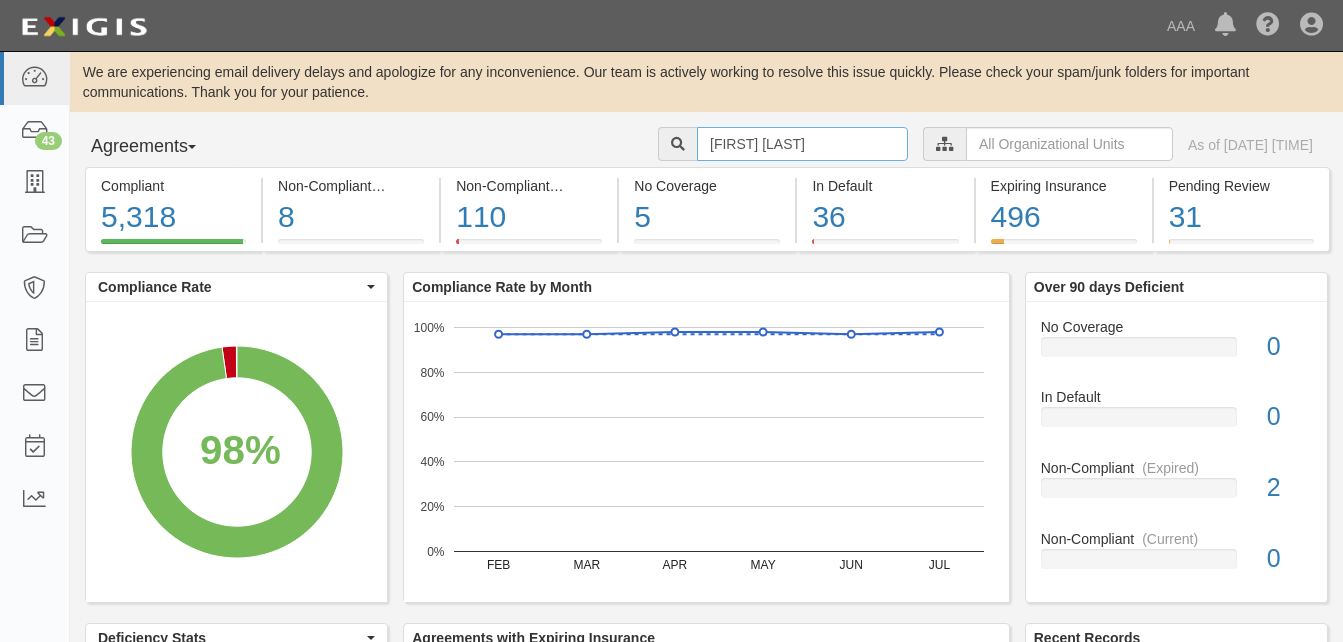 type on "[FIRST] [LAST]" 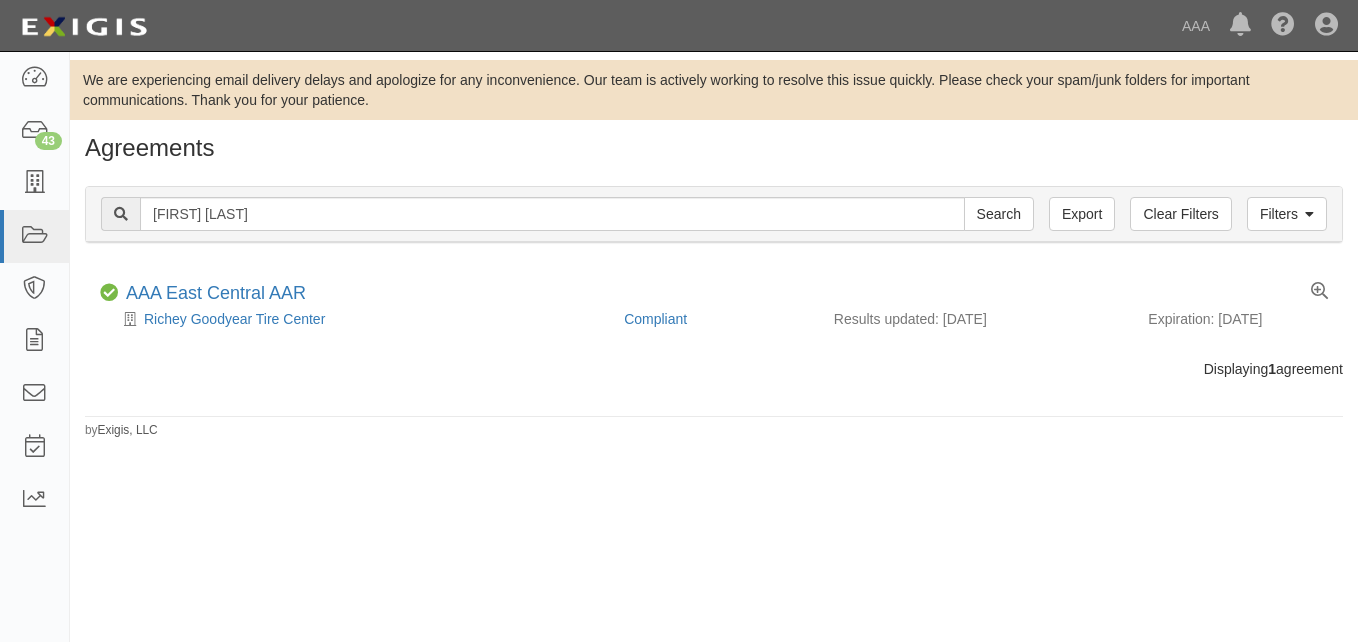 scroll, scrollTop: 0, scrollLeft: 0, axis: both 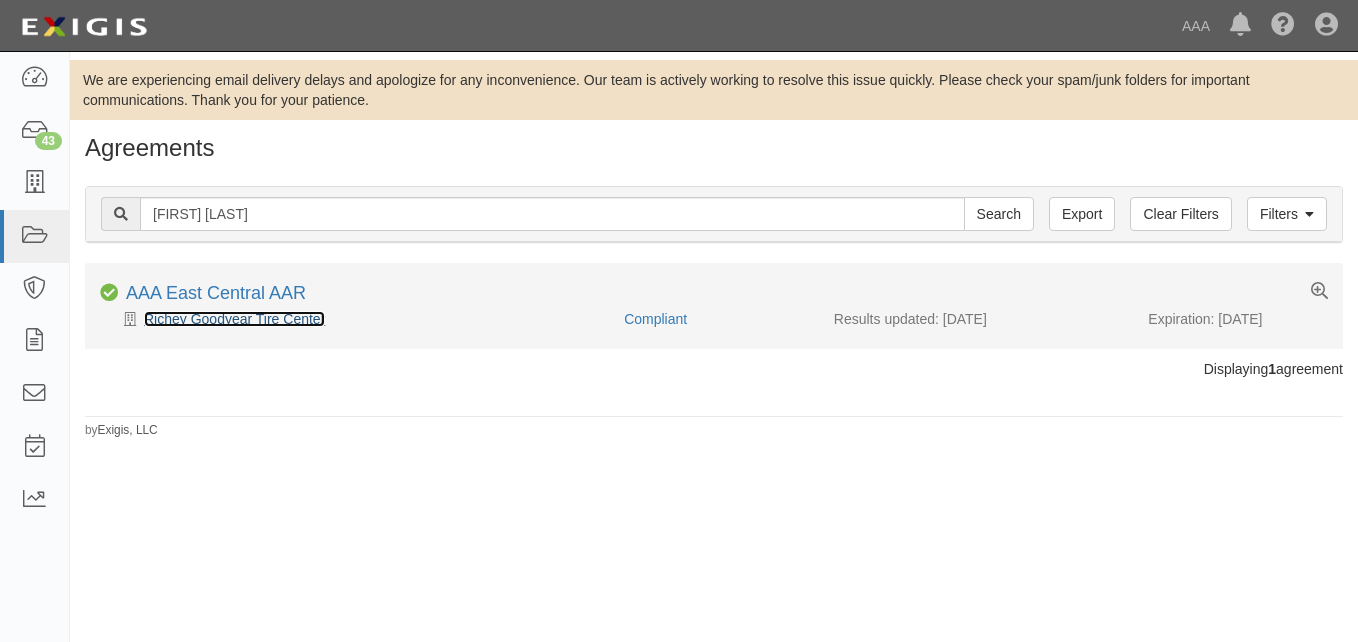 click on "Richey Goodyear Tire Center" at bounding box center [234, 319] 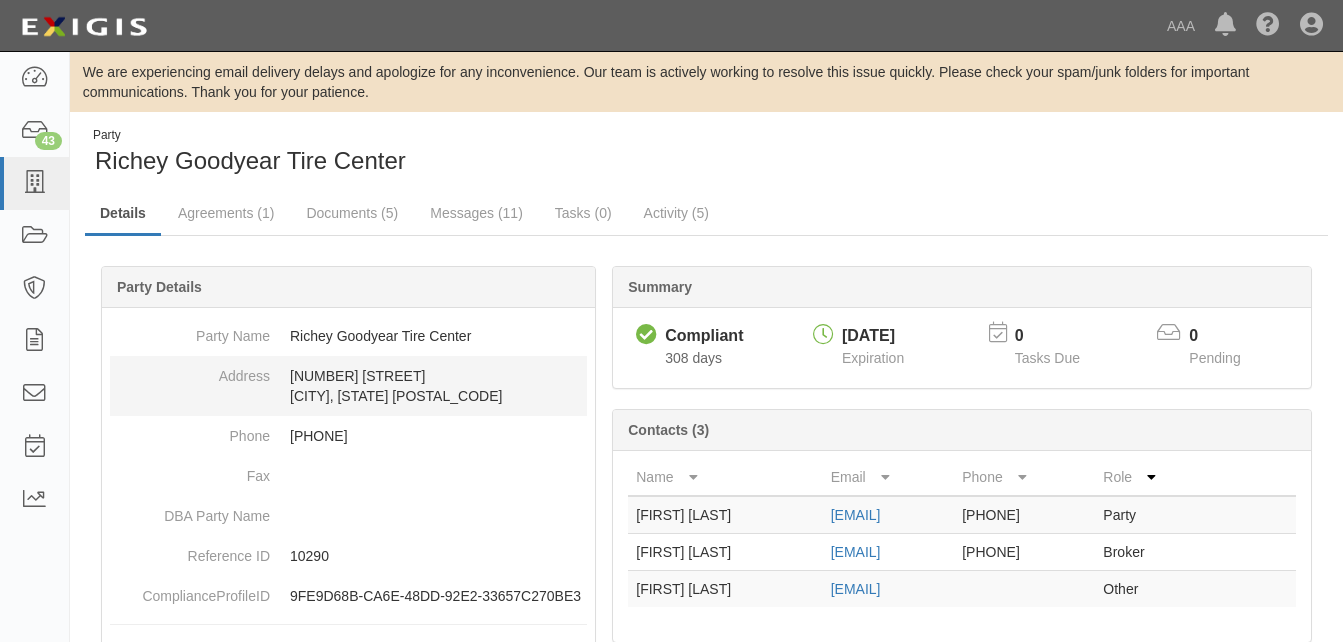 scroll, scrollTop: 0, scrollLeft: 0, axis: both 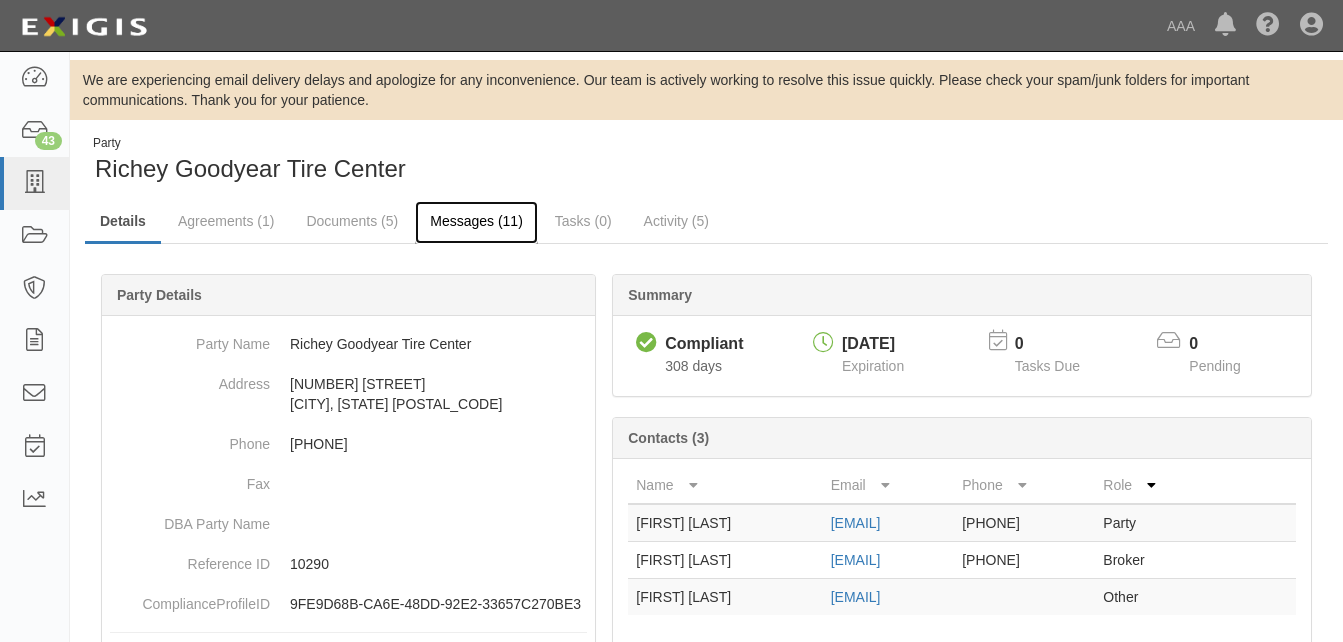 click on "Messages (11)" at bounding box center [476, 222] 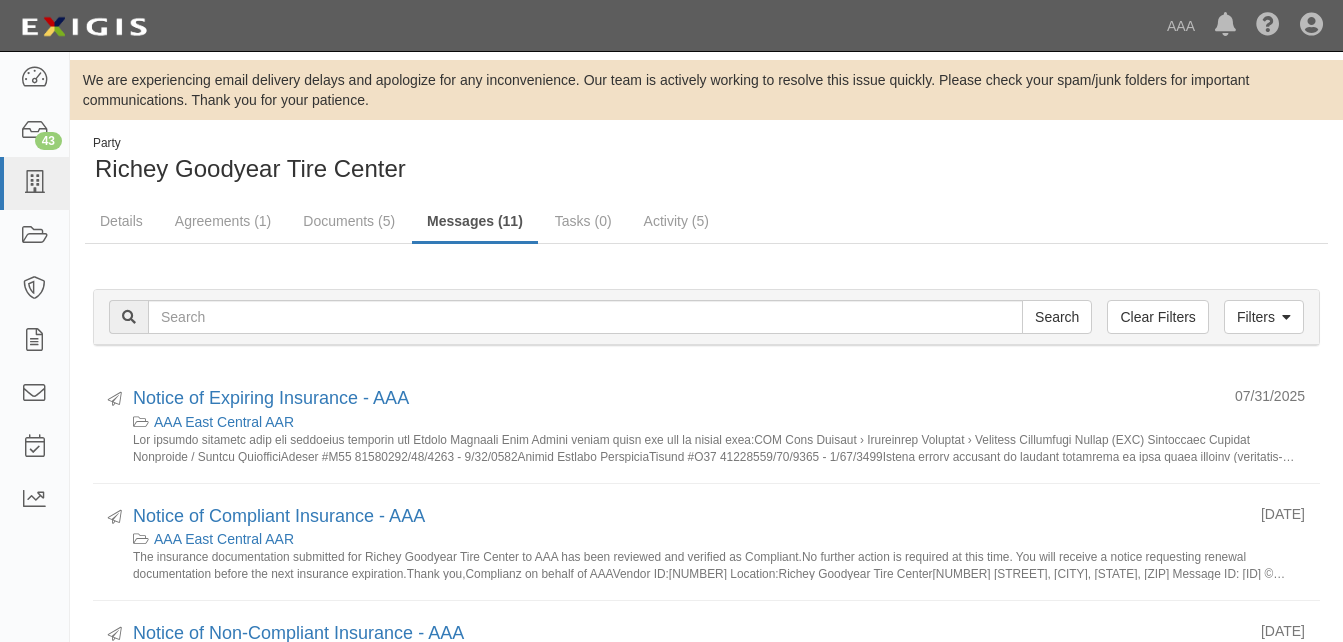 scroll, scrollTop: 0, scrollLeft: 0, axis: both 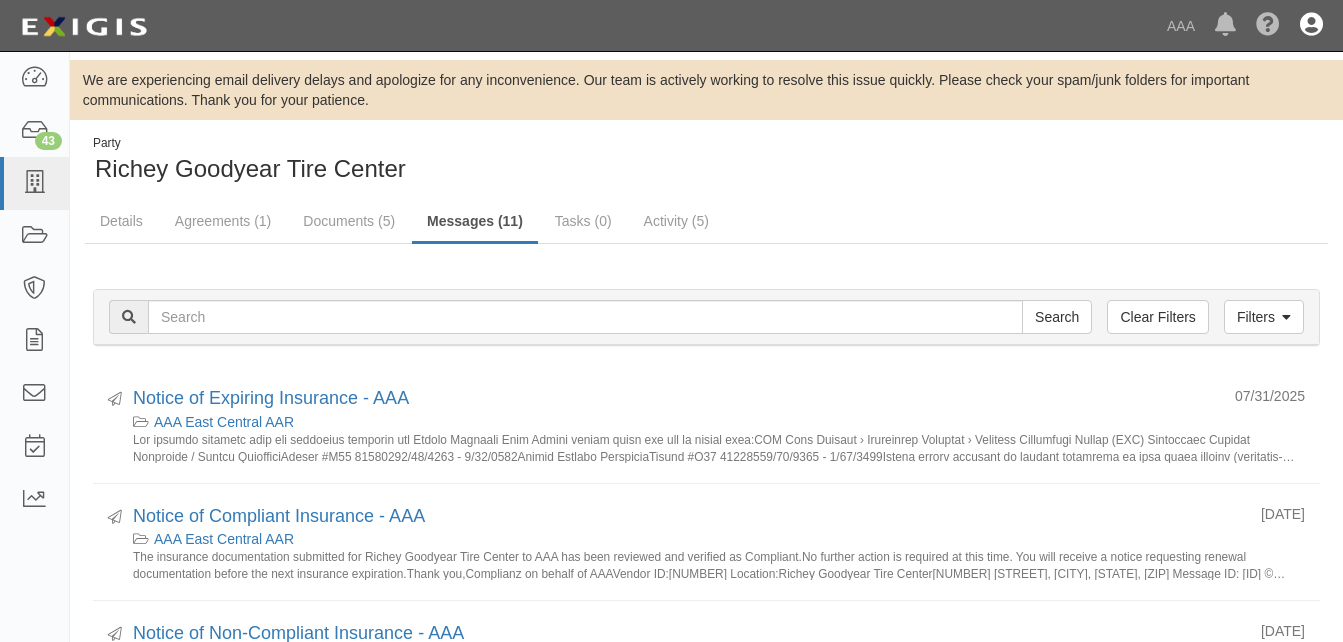 click at bounding box center (1311, 26) 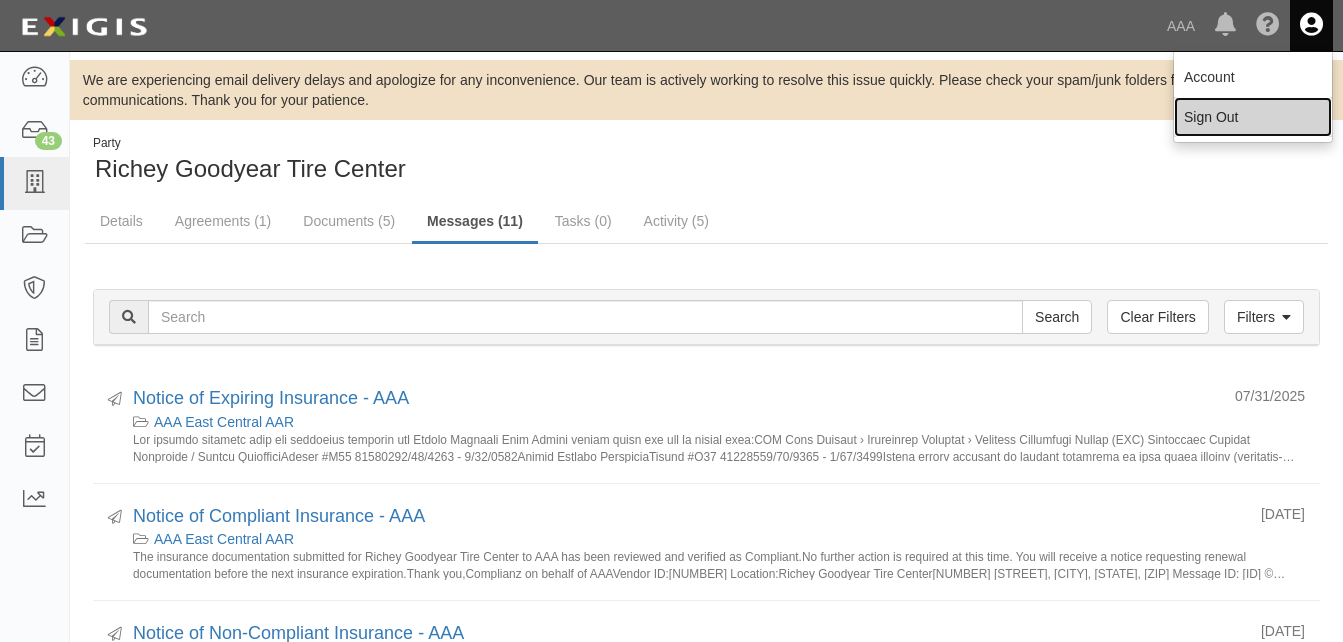 click on "Sign Out" at bounding box center [1253, 117] 